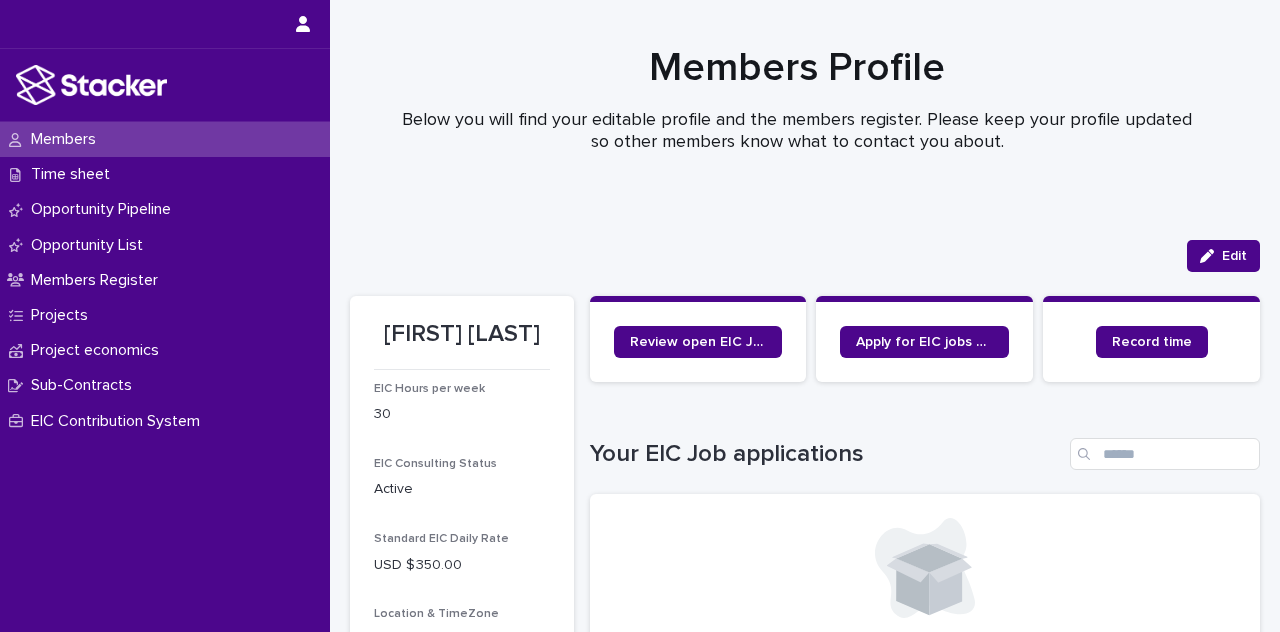 scroll, scrollTop: 0, scrollLeft: 0, axis: both 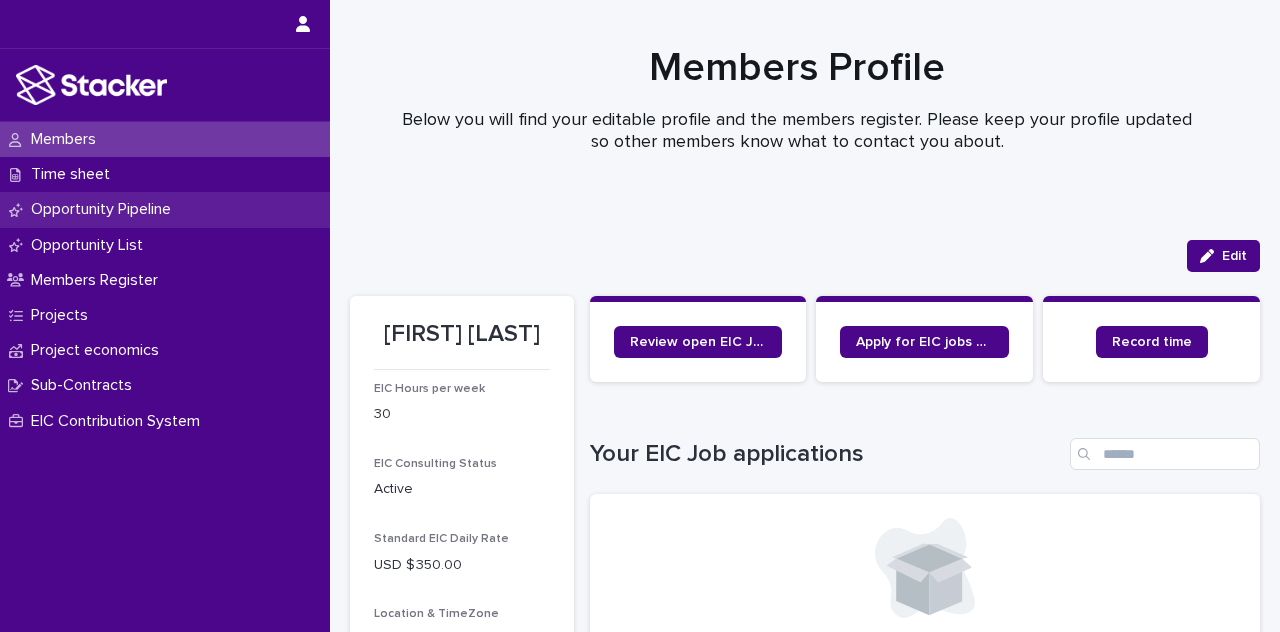 click on "Opportunity Pipeline" at bounding box center (105, 209) 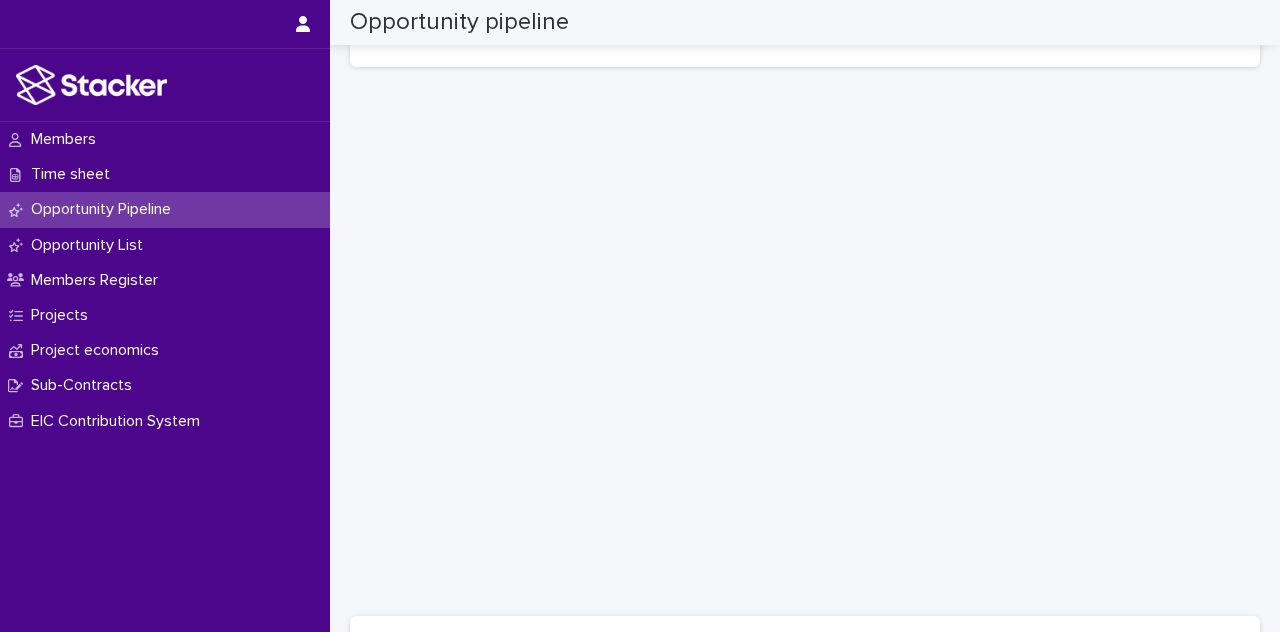scroll, scrollTop: 0, scrollLeft: 0, axis: both 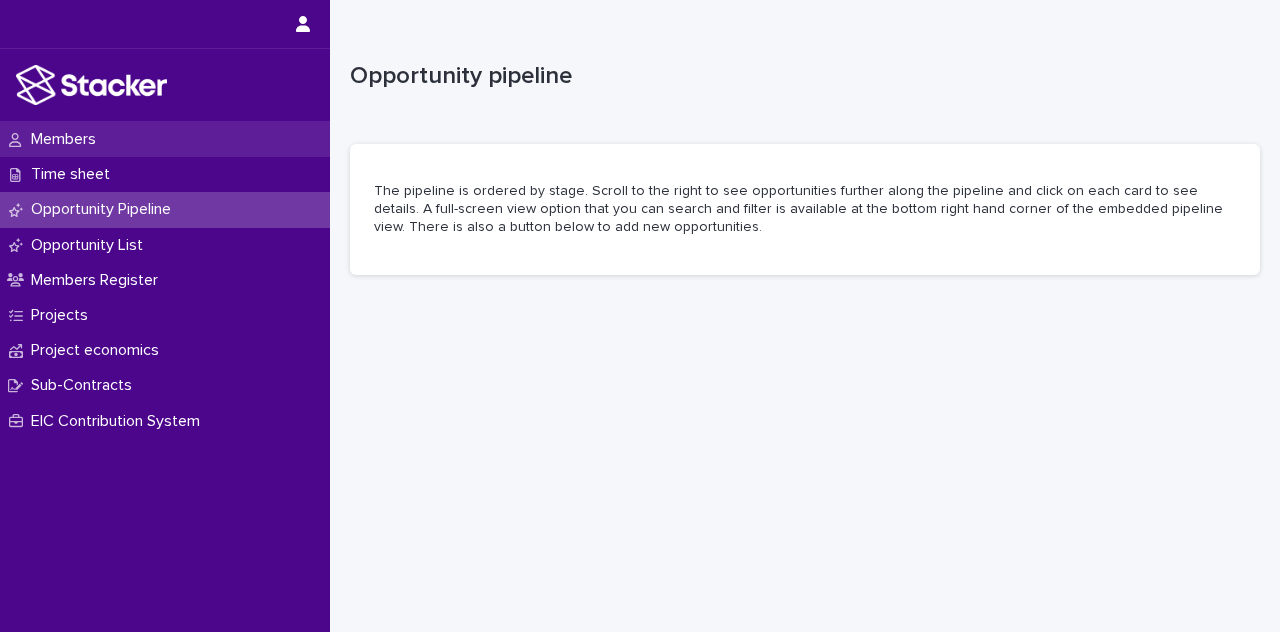 click on "Members" at bounding box center [165, 139] 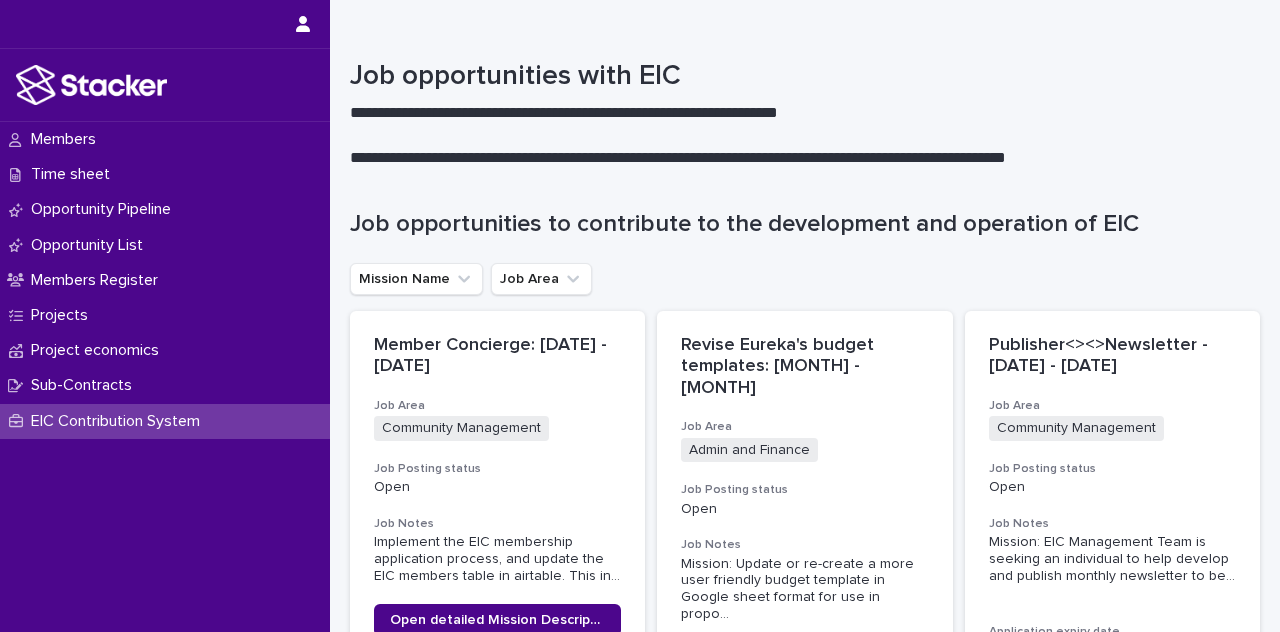 scroll, scrollTop: 0, scrollLeft: 0, axis: both 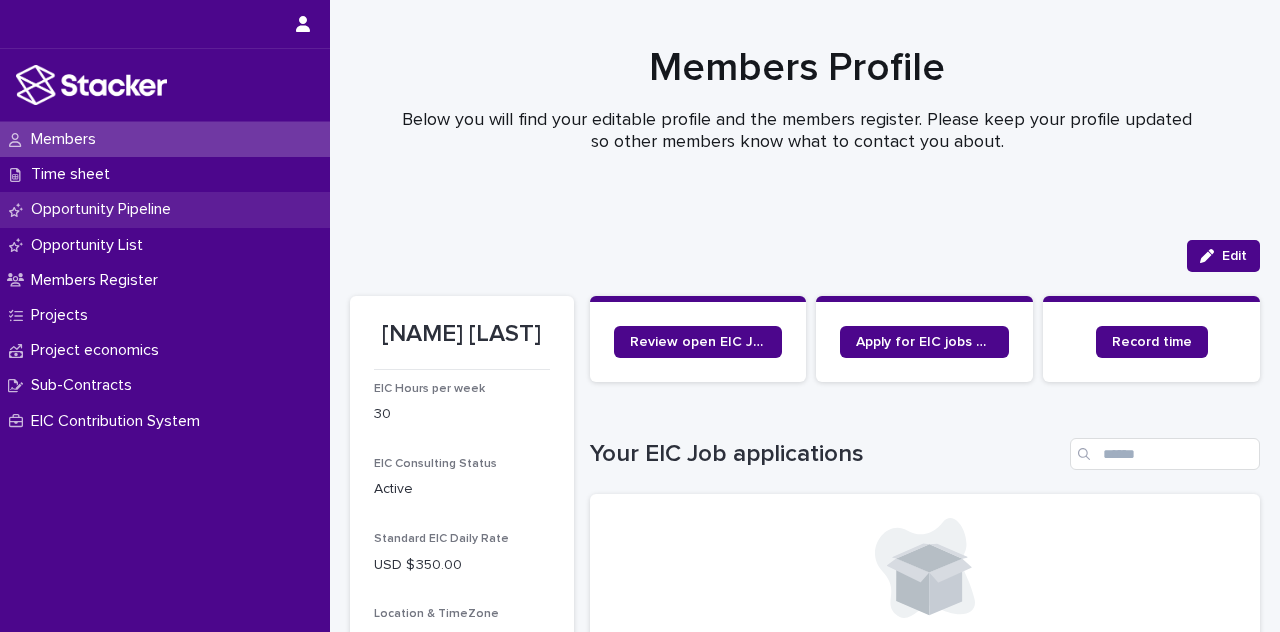 click on "Opportunity Pipeline" at bounding box center (105, 209) 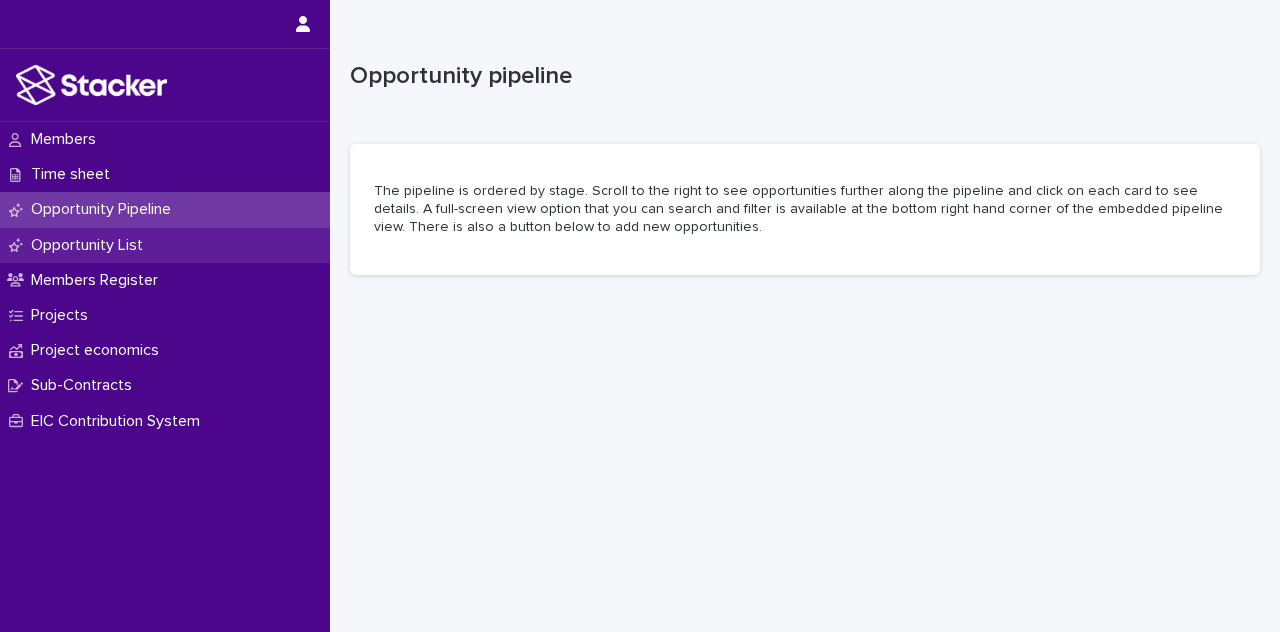 click on "Opportunity List" at bounding box center [165, 245] 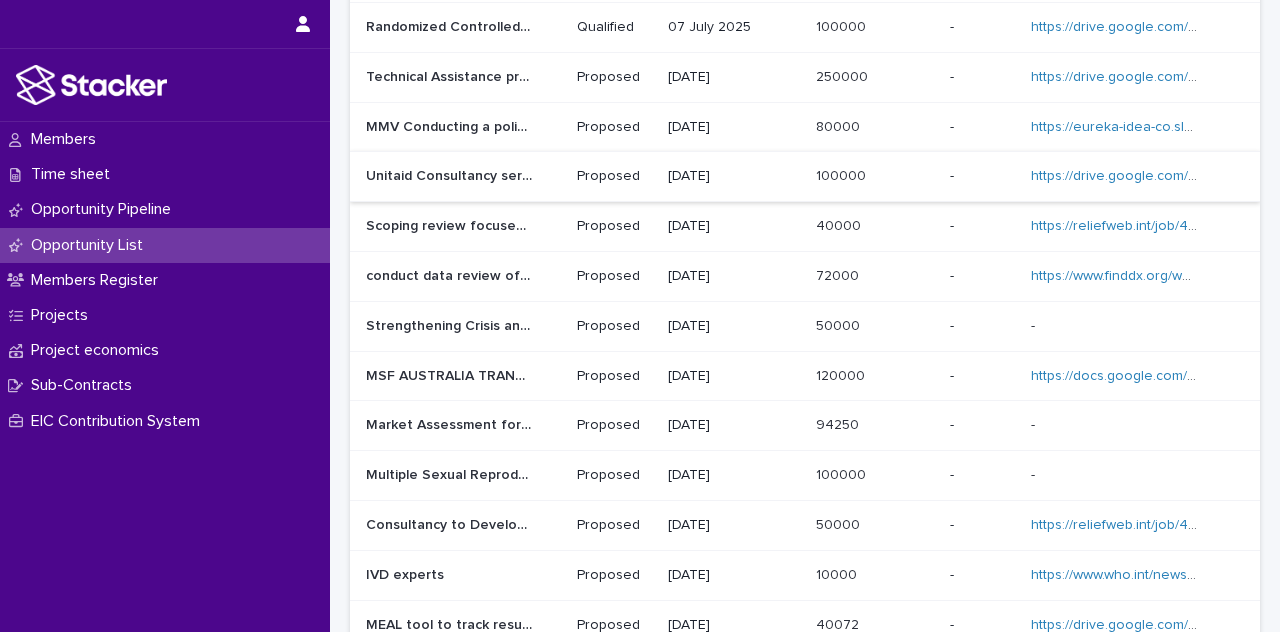 scroll, scrollTop: 0, scrollLeft: 0, axis: both 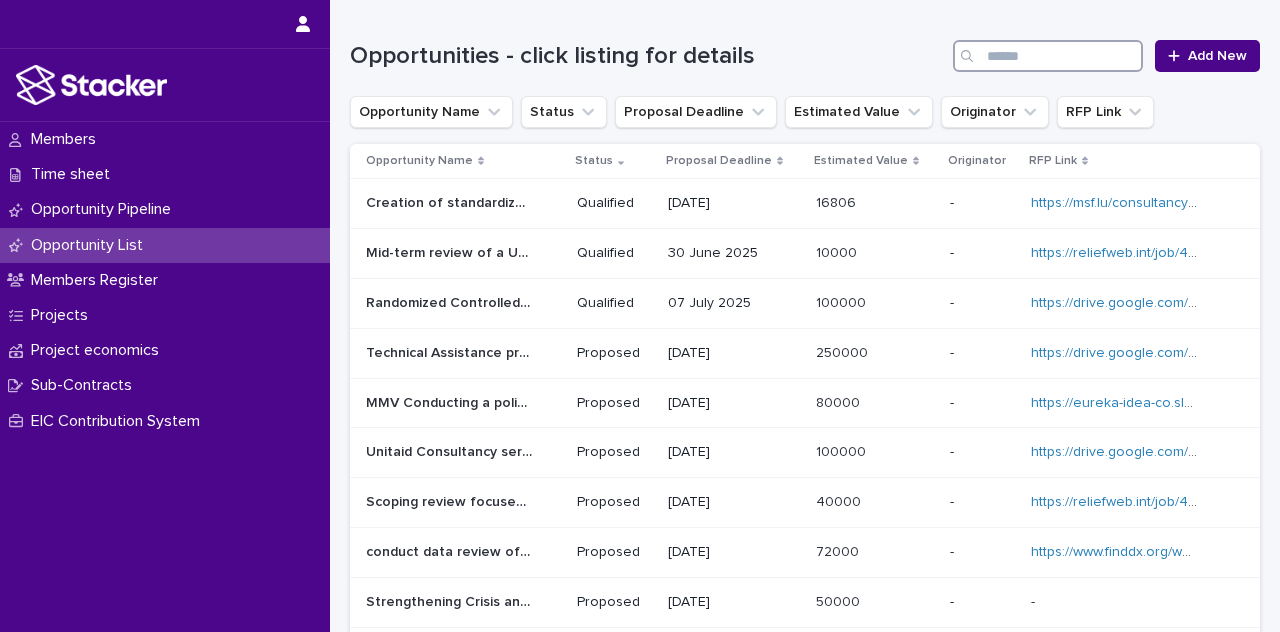 click at bounding box center (1048, 56) 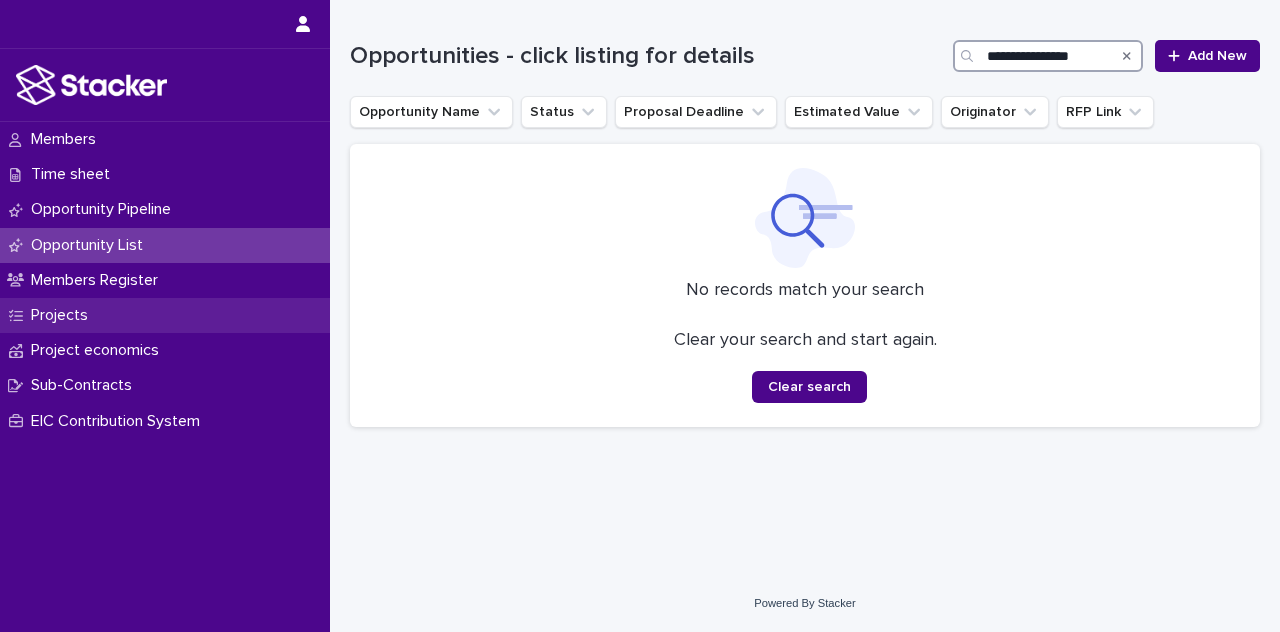 type on "**********" 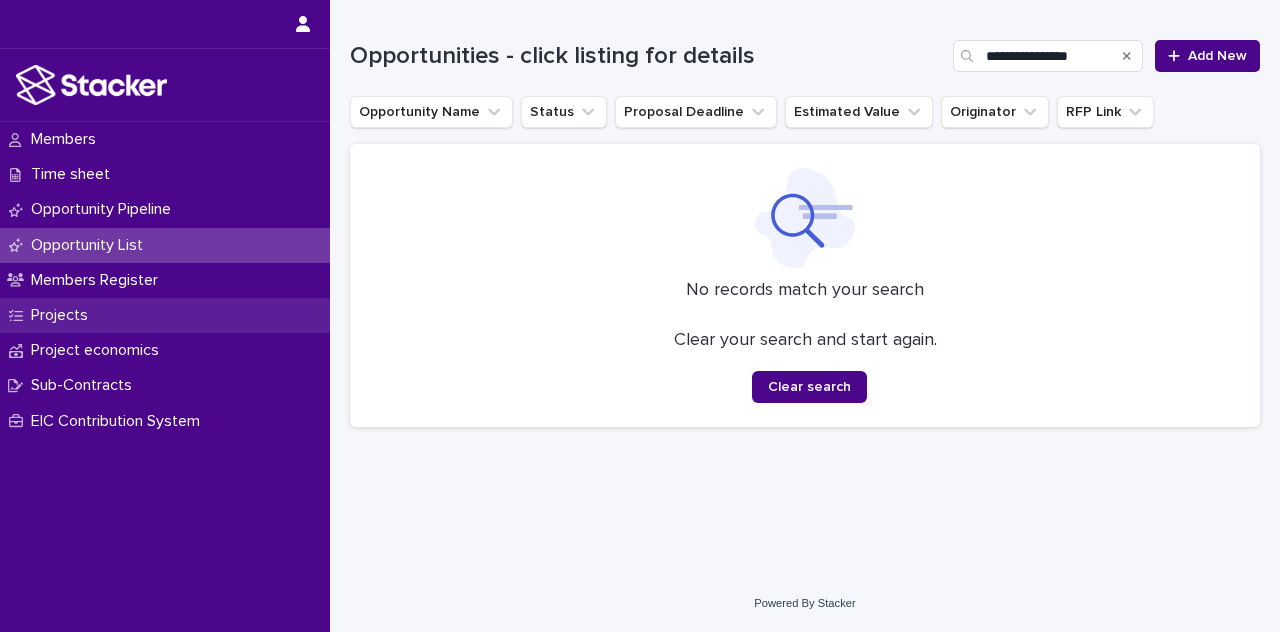 click on "Projects" at bounding box center [165, 315] 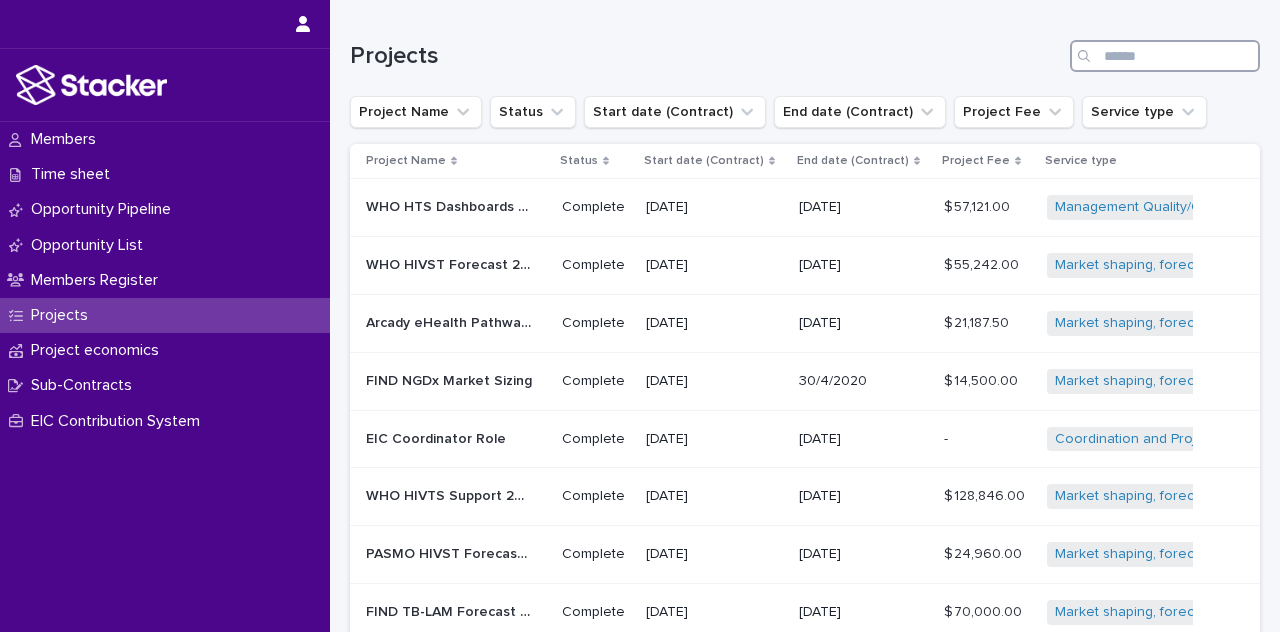 click at bounding box center [1165, 56] 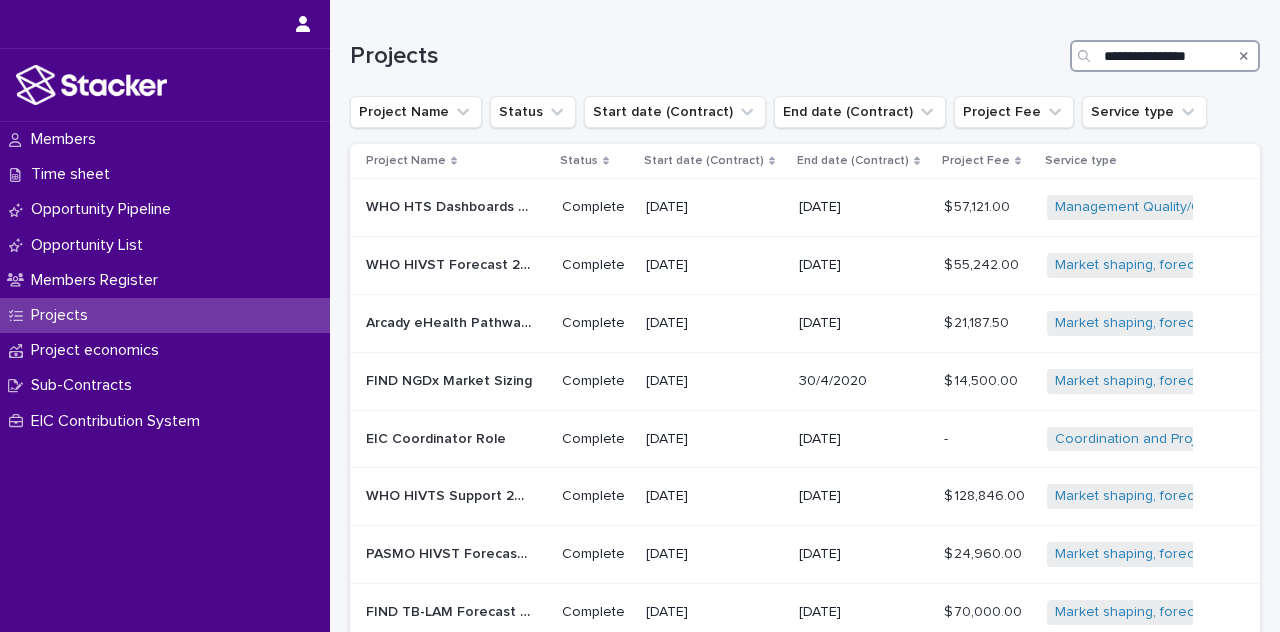 type on "**********" 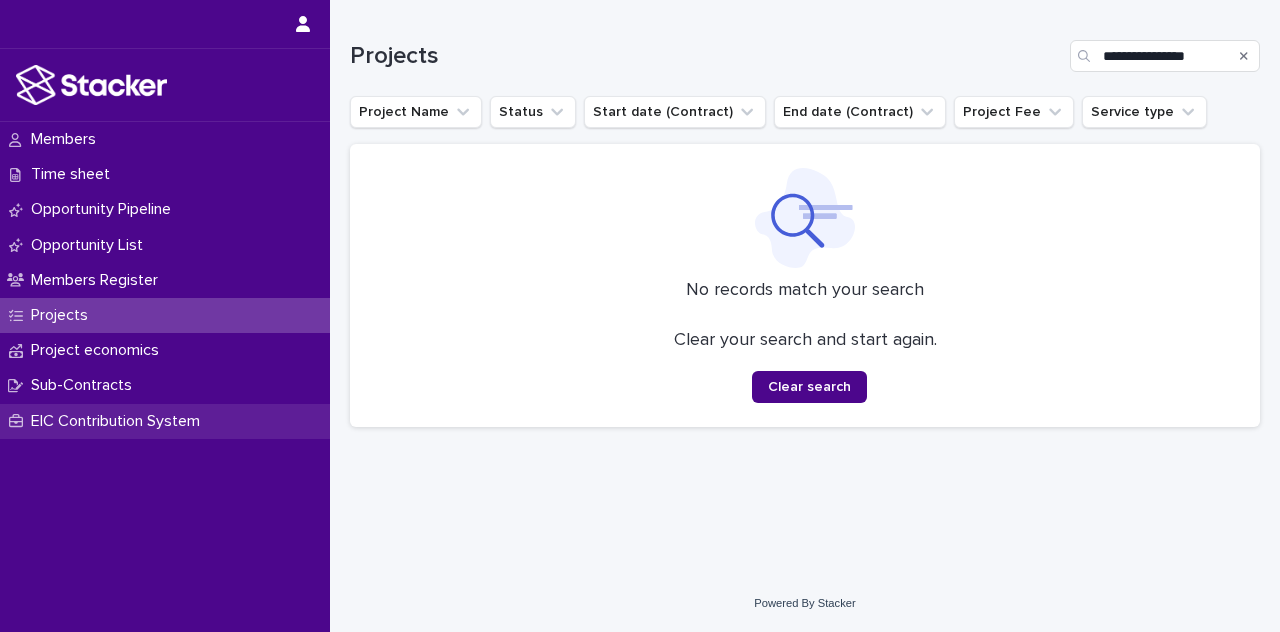 click on "EIC Contribution System" at bounding box center [119, 421] 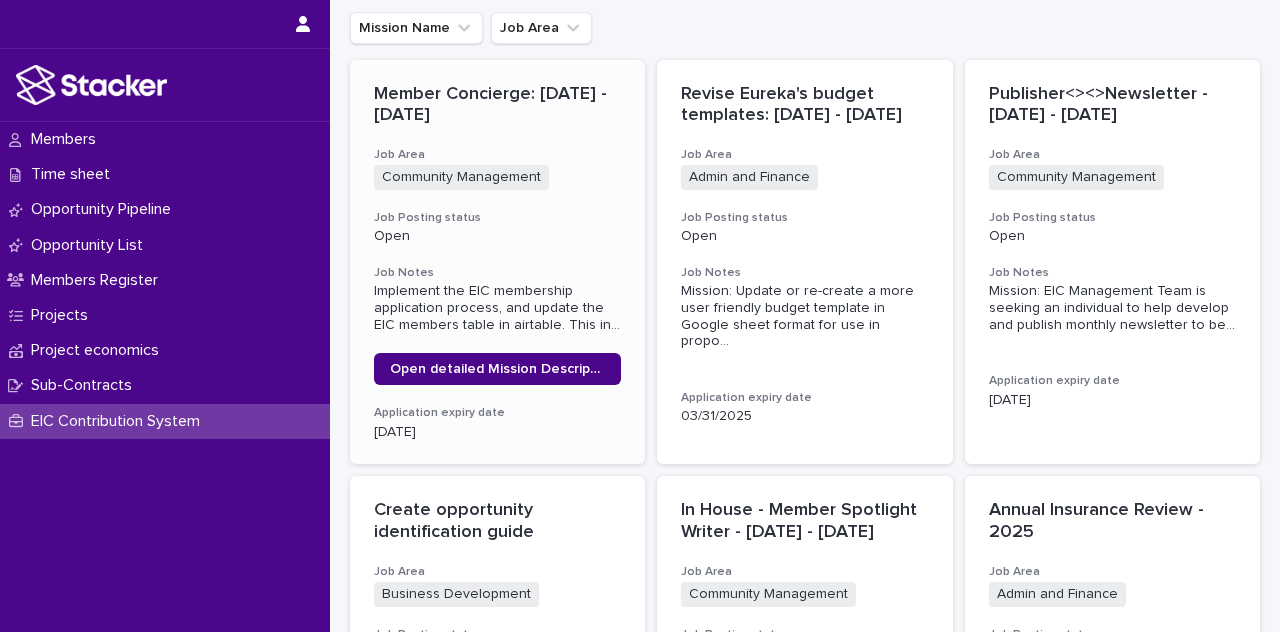 scroll, scrollTop: 252, scrollLeft: 0, axis: vertical 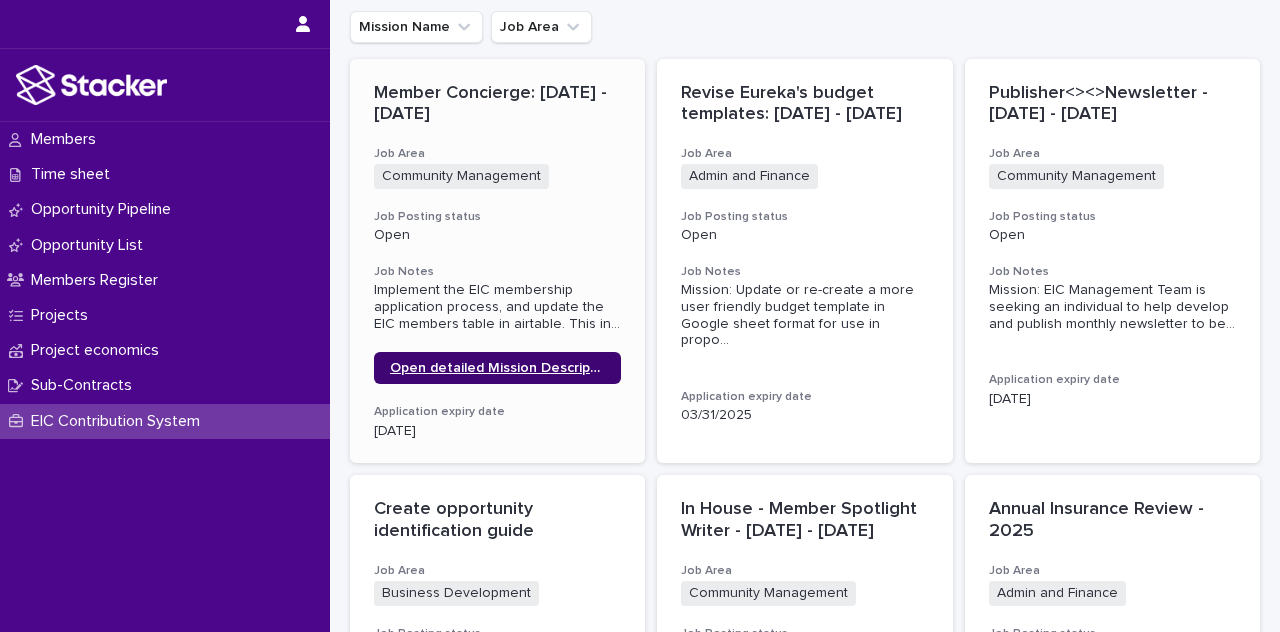 click on "Open detailed Mission Description" at bounding box center (497, 368) 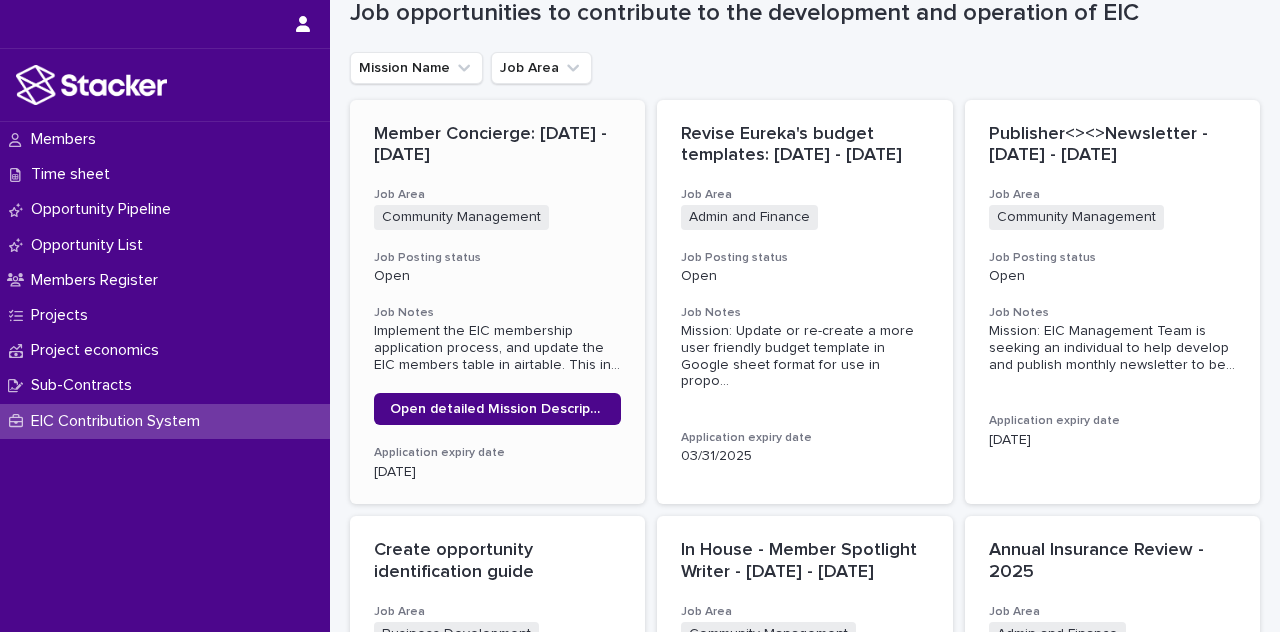 scroll, scrollTop: 210, scrollLeft: 0, axis: vertical 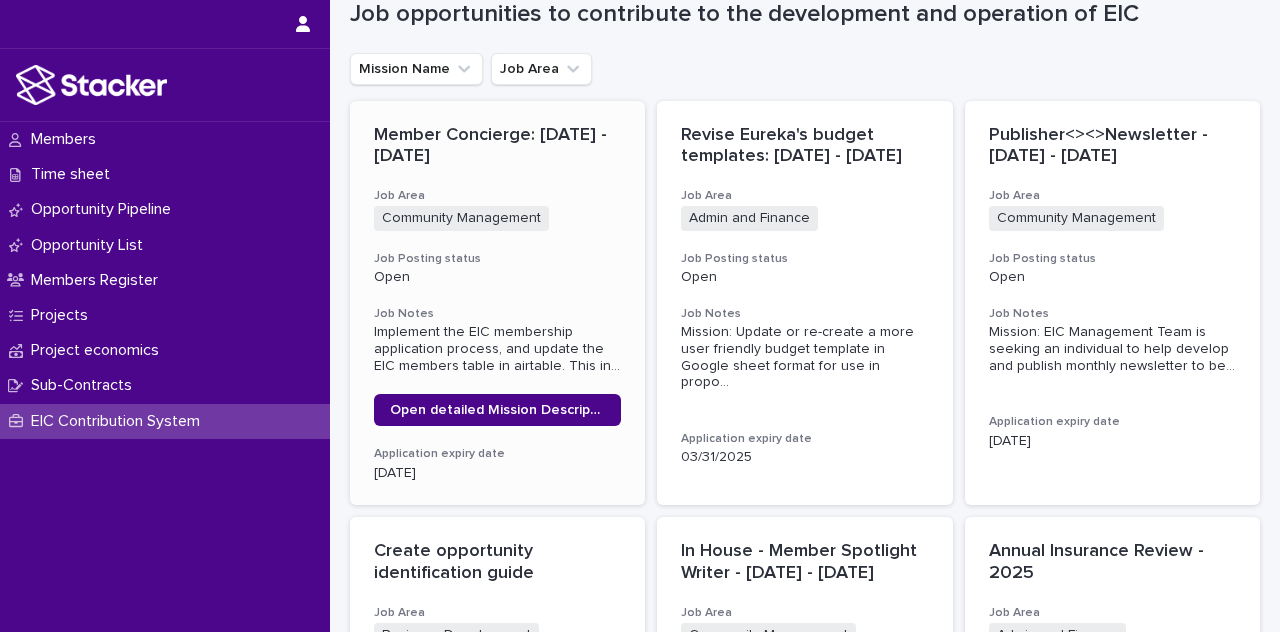 click on "Member Concierge: [DATE] - [DATE]" at bounding box center [497, 146] 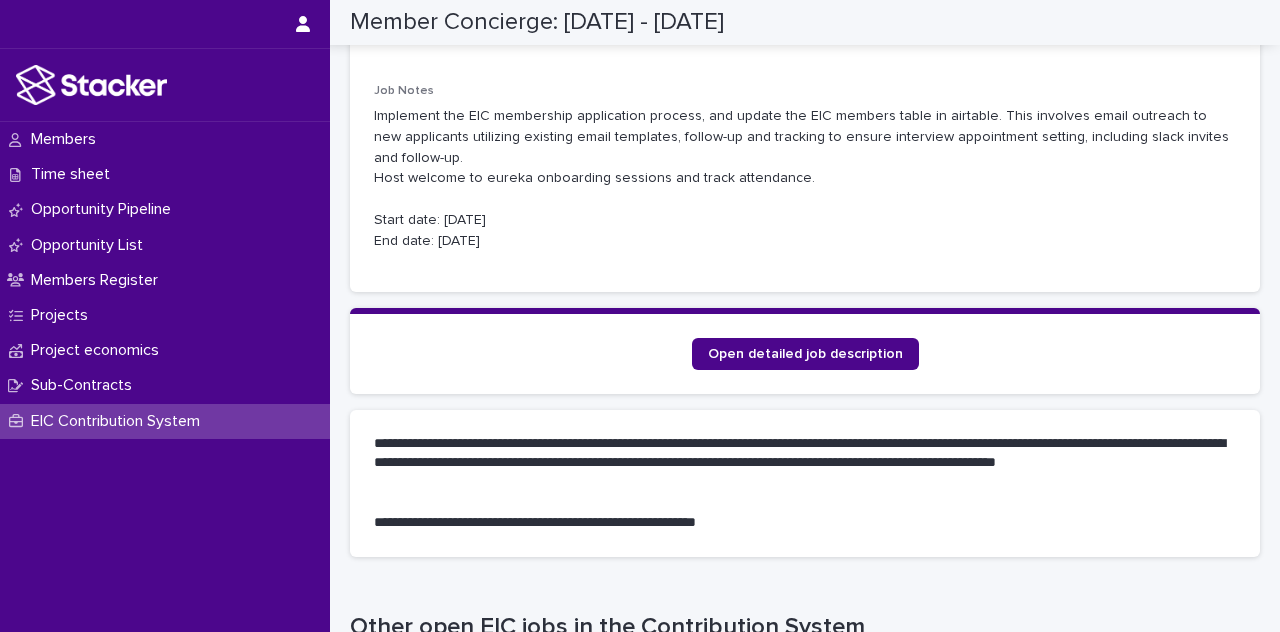 scroll, scrollTop: 466, scrollLeft: 0, axis: vertical 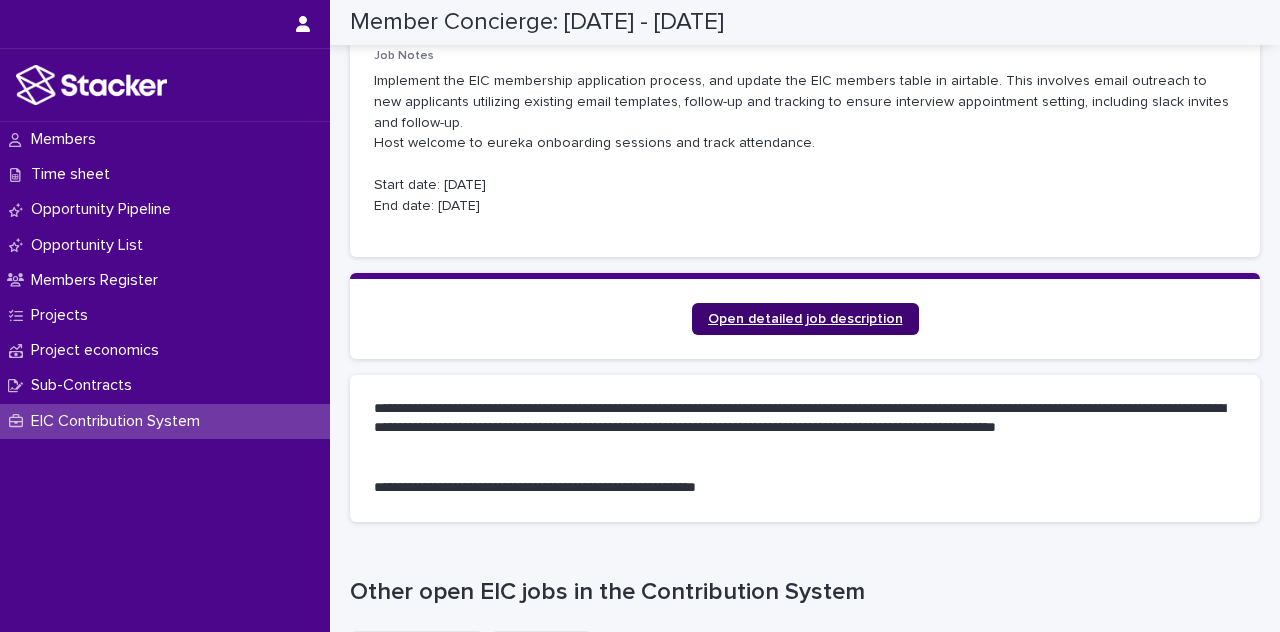 click on "Open detailed job description" at bounding box center [805, 319] 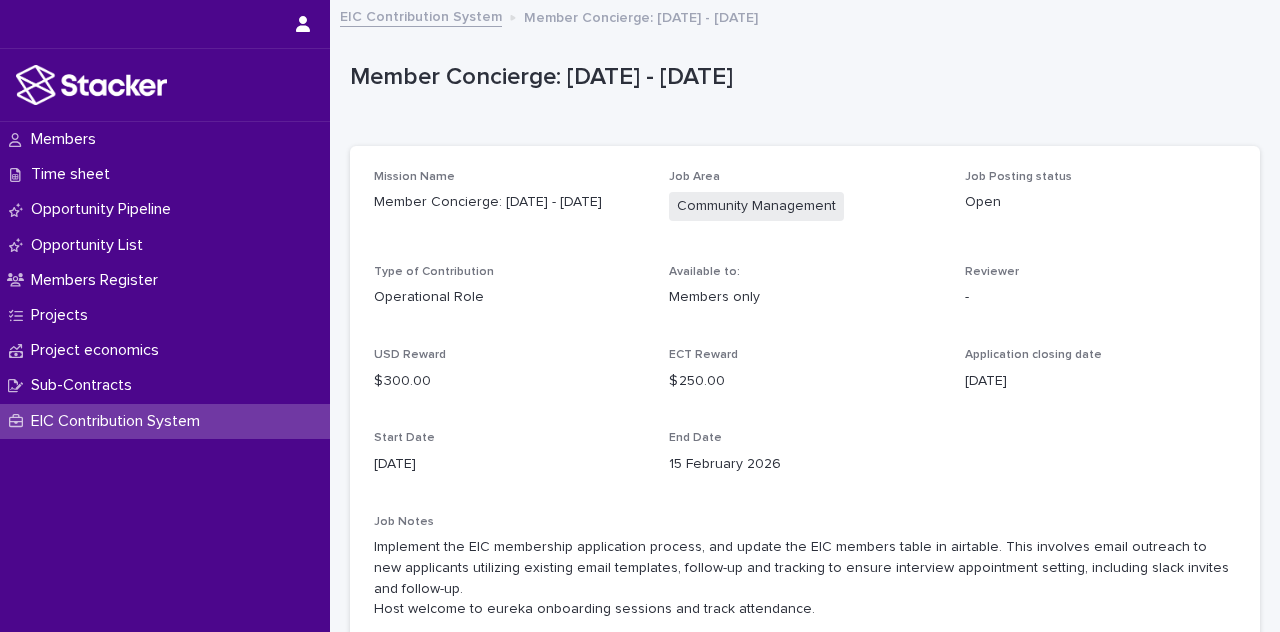 scroll, scrollTop: 0, scrollLeft: 0, axis: both 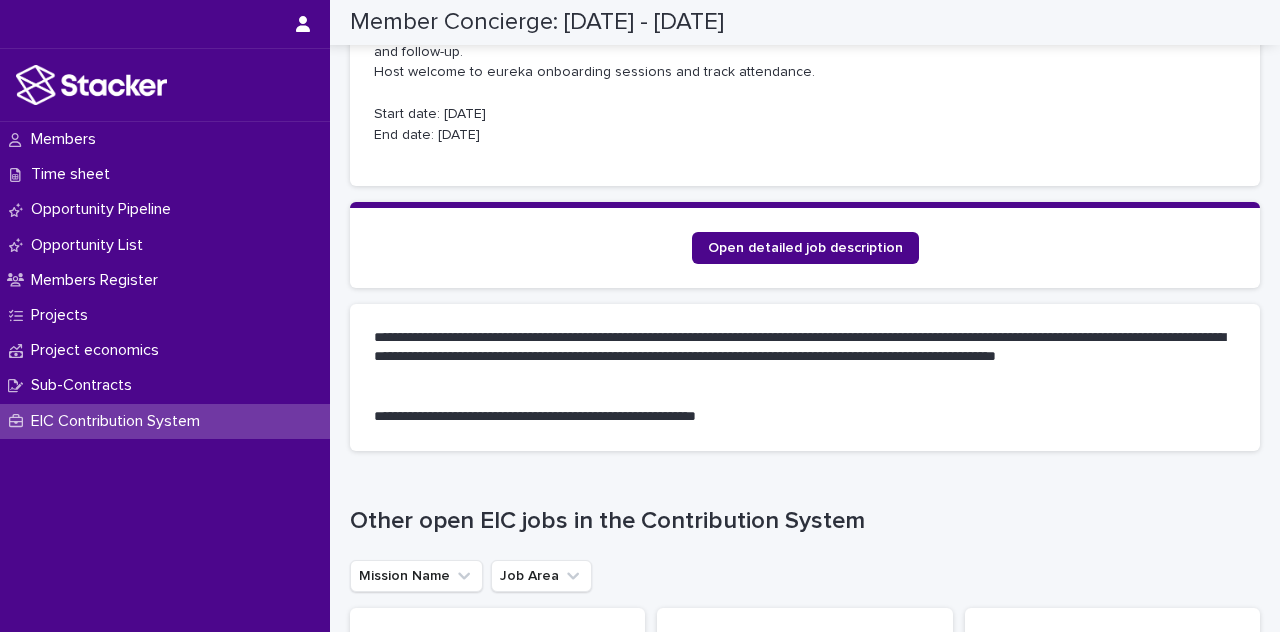 click on "**********" at bounding box center [797, 358] 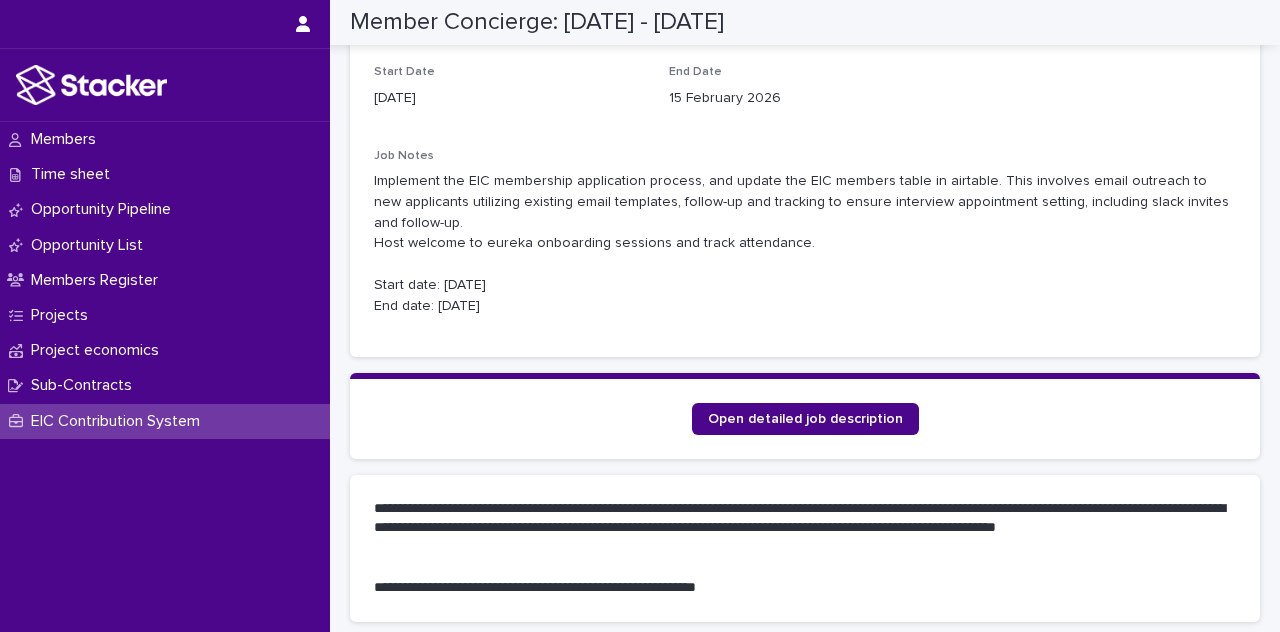 scroll, scrollTop: 0, scrollLeft: 0, axis: both 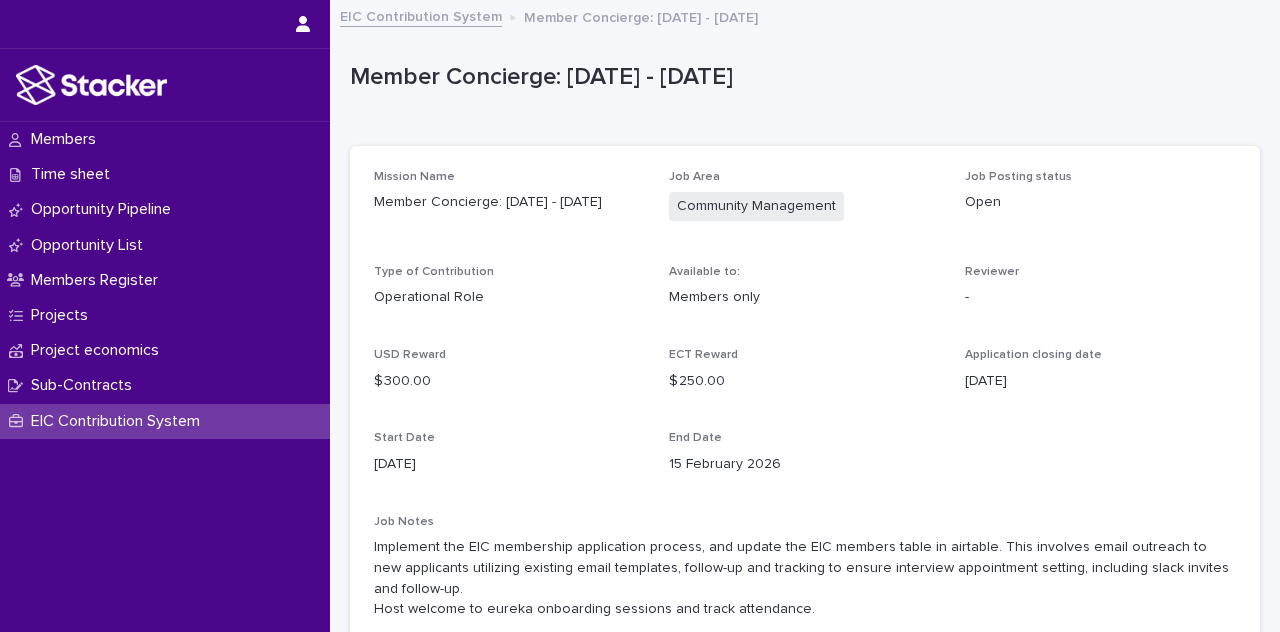 click on "Member Concierge: [DATE] - [DATE]" at bounding box center (509, 202) 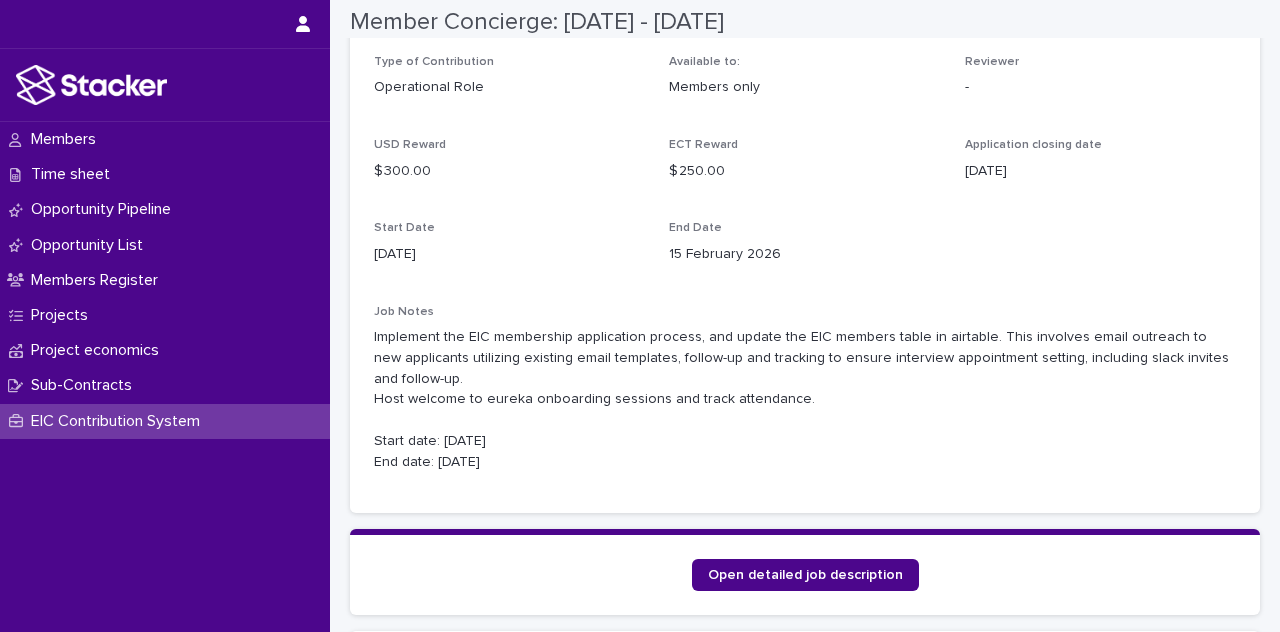 scroll, scrollTop: 231, scrollLeft: 0, axis: vertical 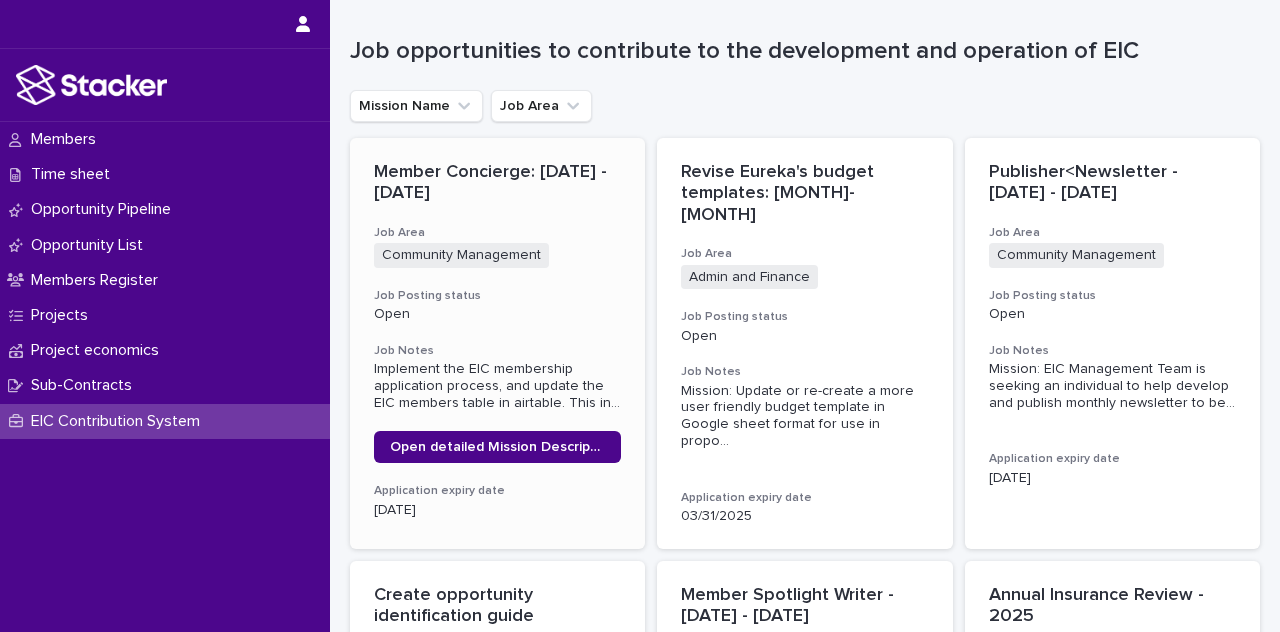 click on "Member Concierge: [DATE] - [DATE]" at bounding box center [497, 183] 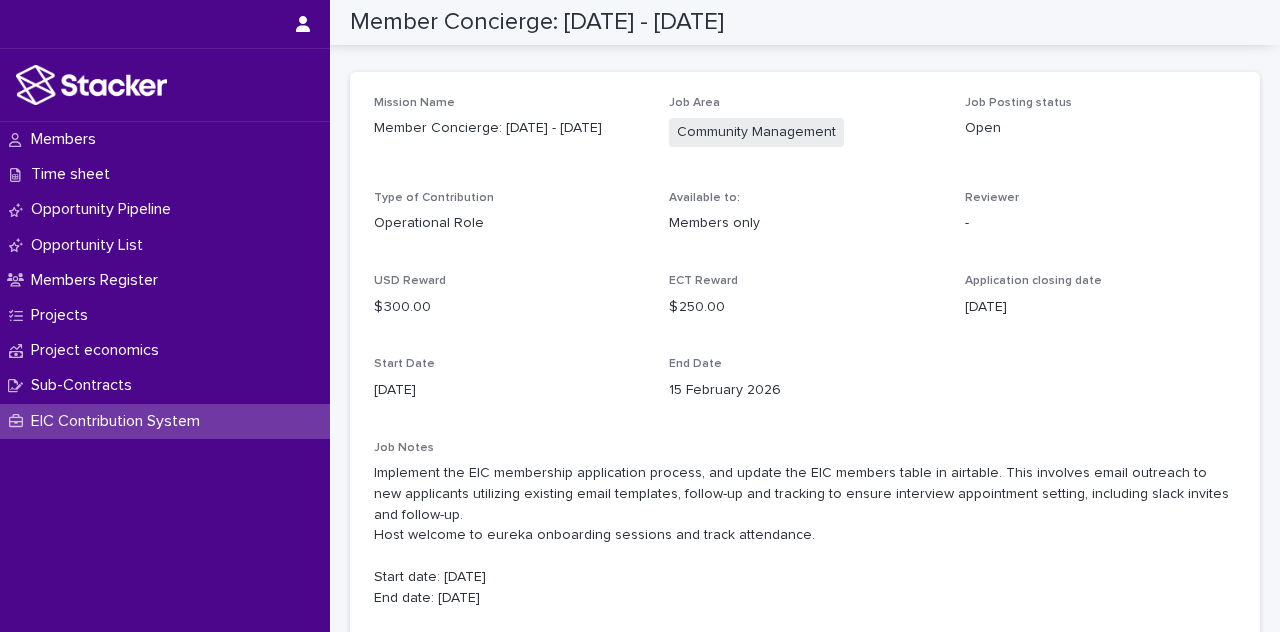 scroll, scrollTop: 0, scrollLeft: 0, axis: both 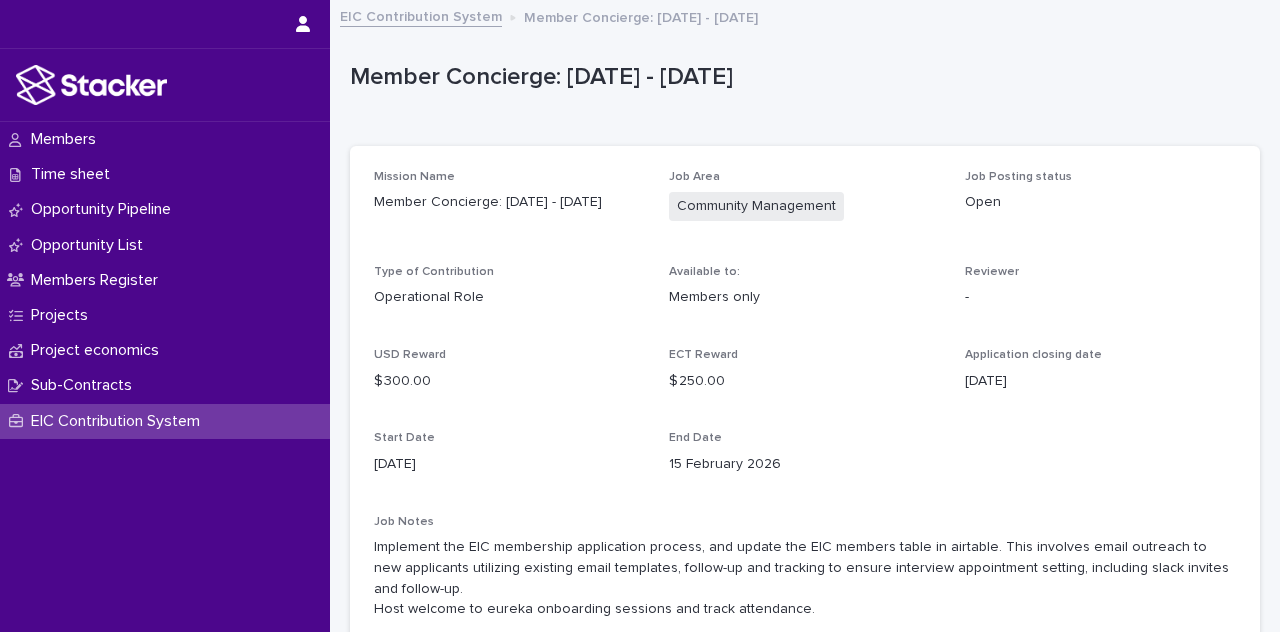 click on "Member Concierge: [DATE] - [DATE]" at bounding box center [801, 77] 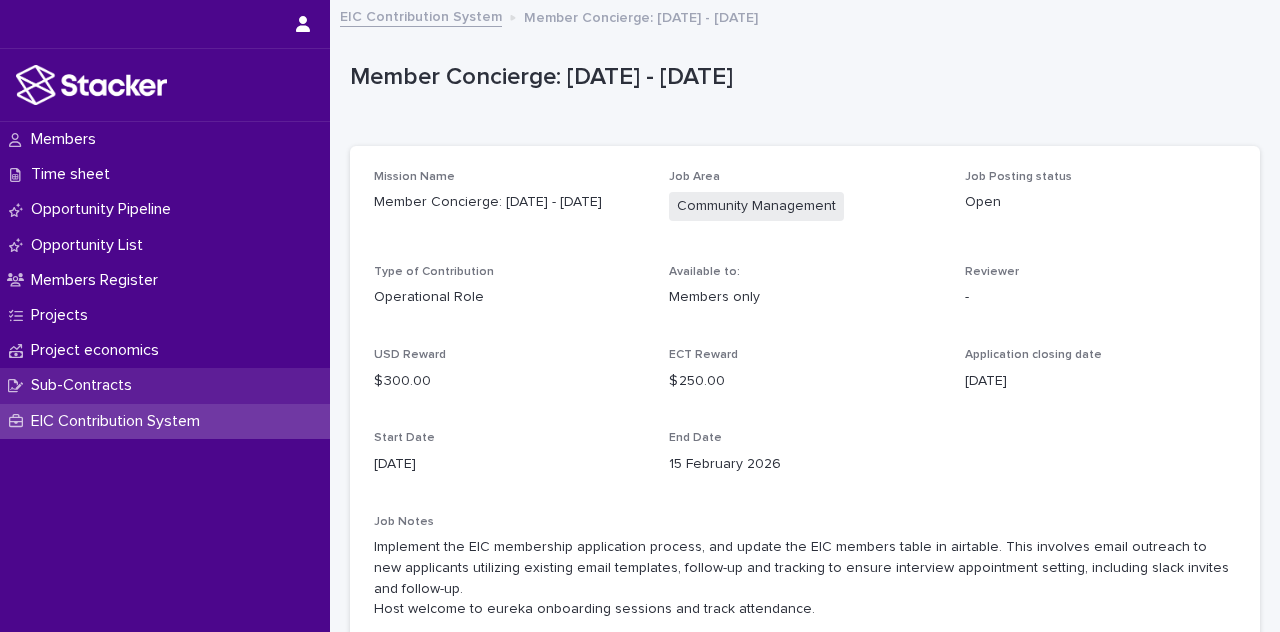 click on "Sub-Contracts" at bounding box center (165, 385) 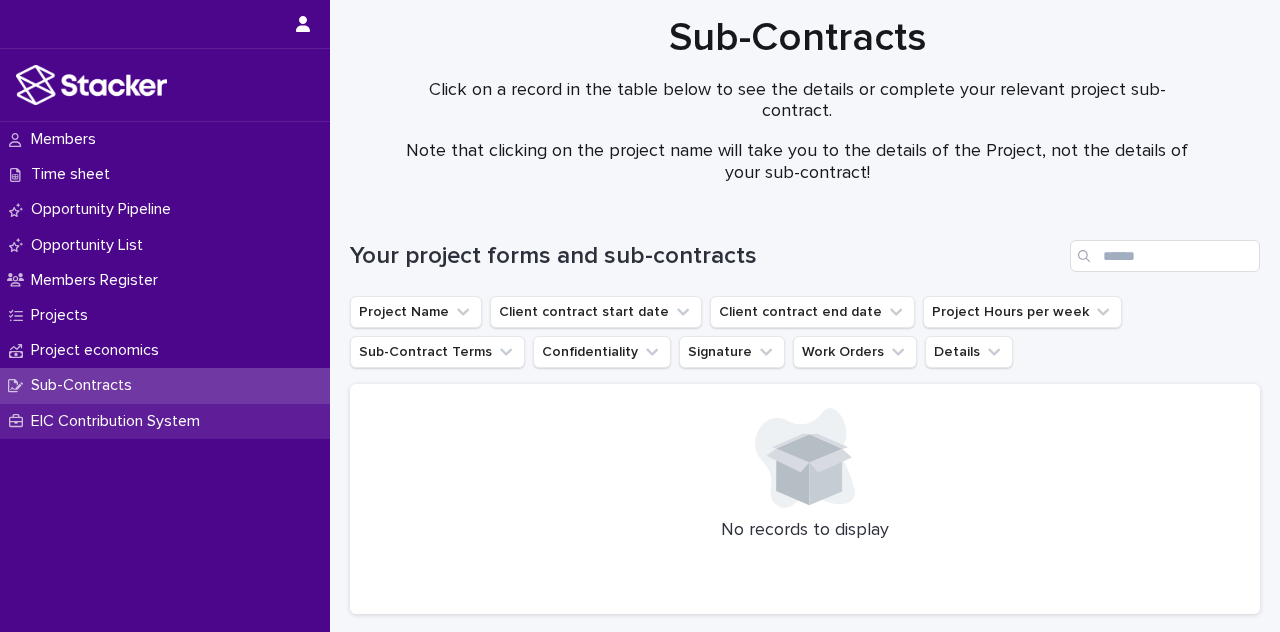 click on "EIC Contribution System" at bounding box center [119, 421] 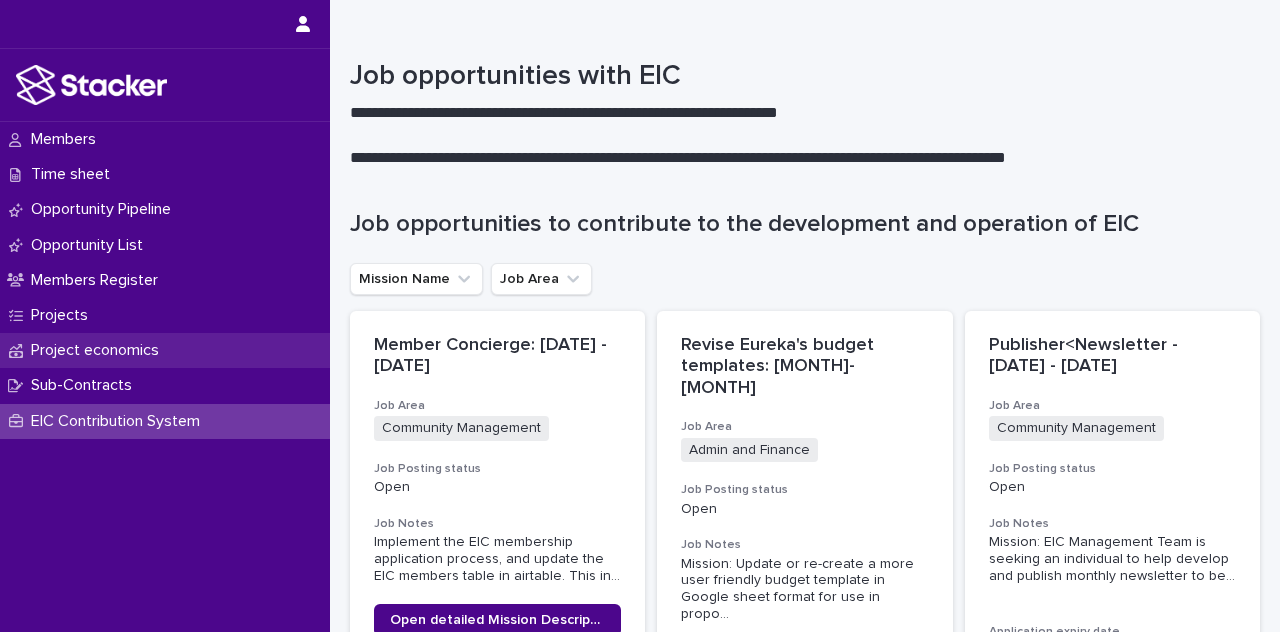 click on "Project economics" at bounding box center (165, 350) 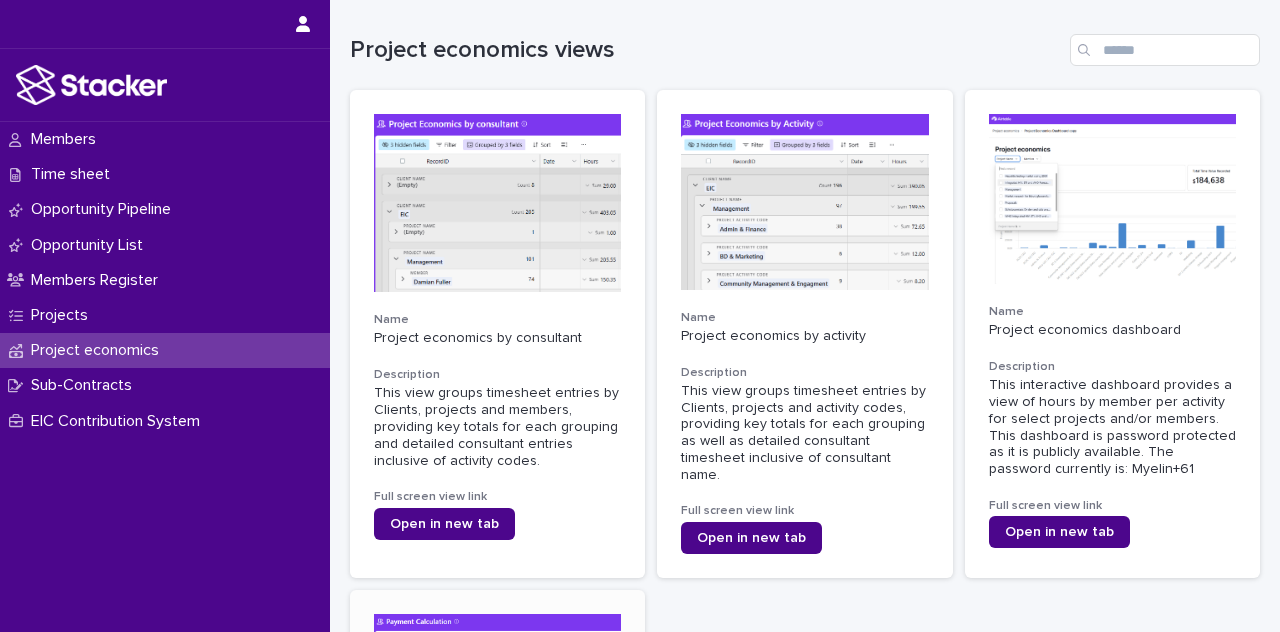 scroll, scrollTop: 0, scrollLeft: 0, axis: both 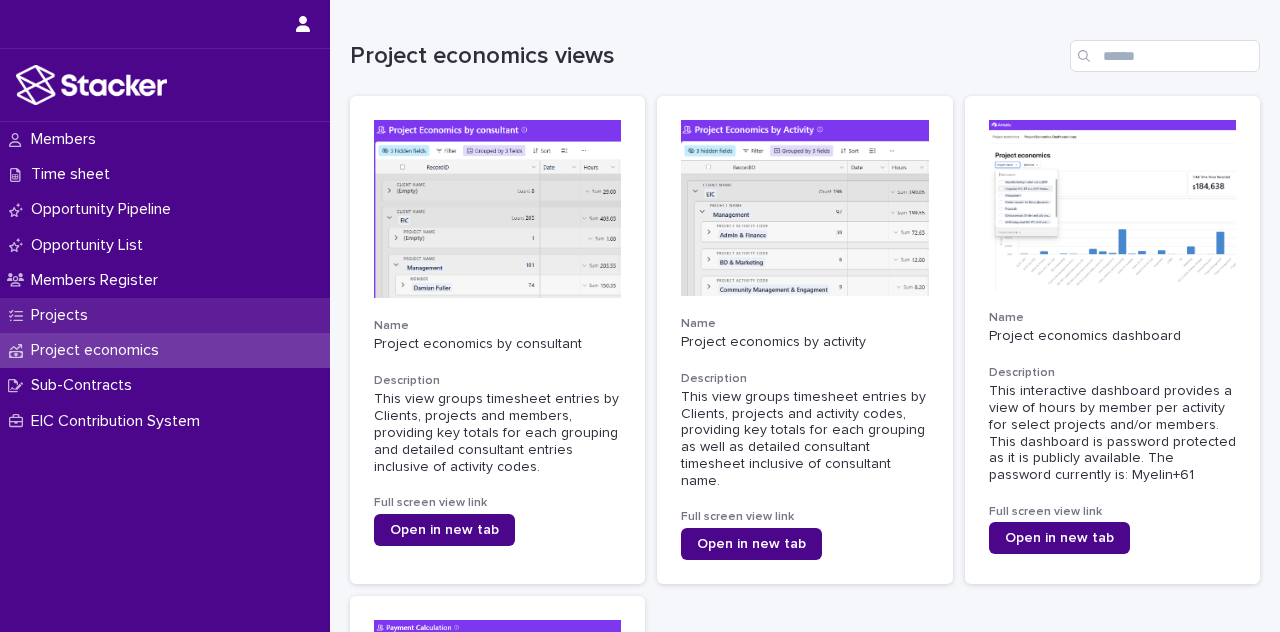 click on "Projects" at bounding box center [165, 315] 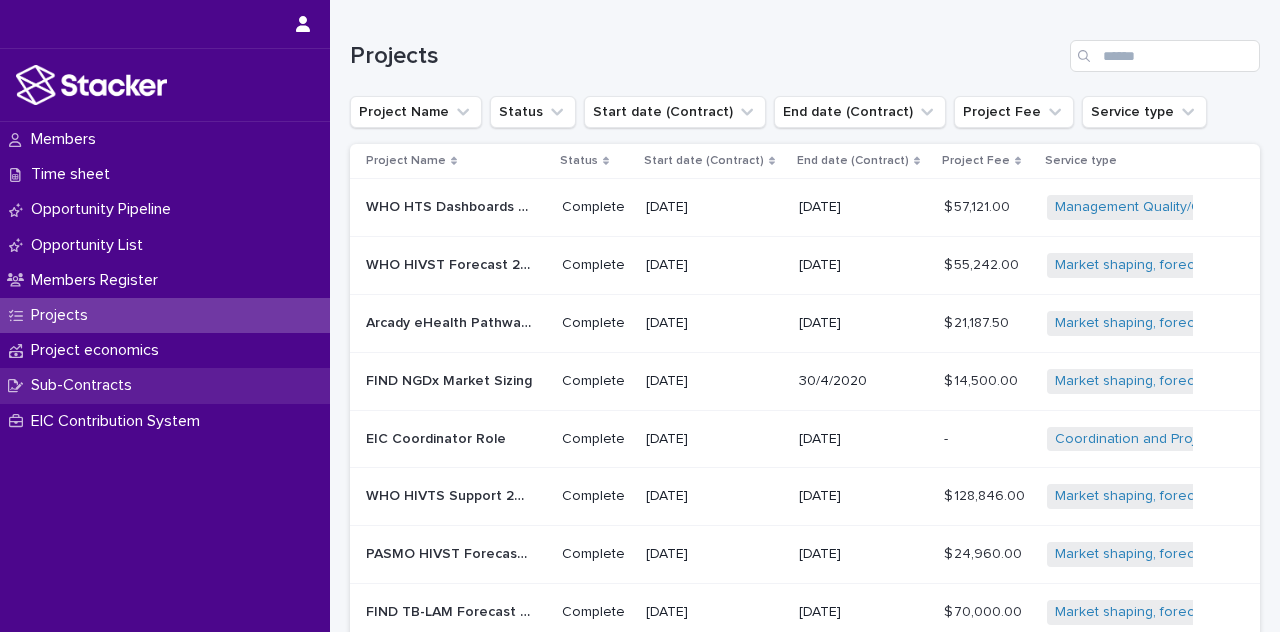 click on "Sub-Contracts" at bounding box center [85, 385] 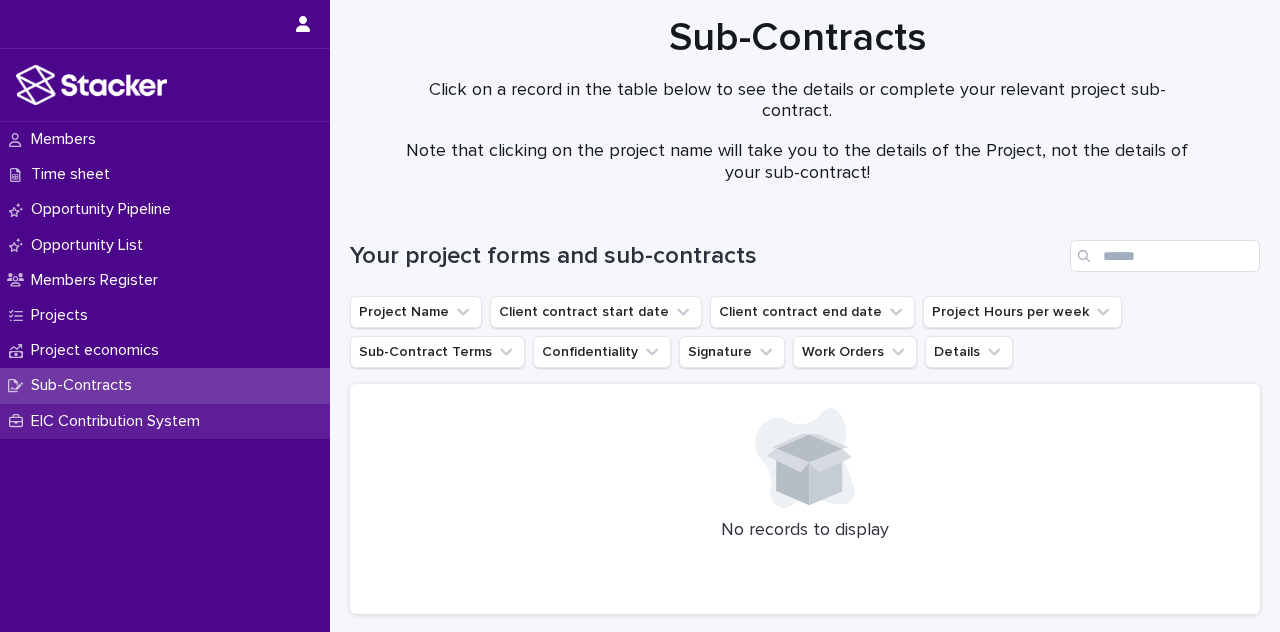 click on "EIC Contribution System" at bounding box center [165, 421] 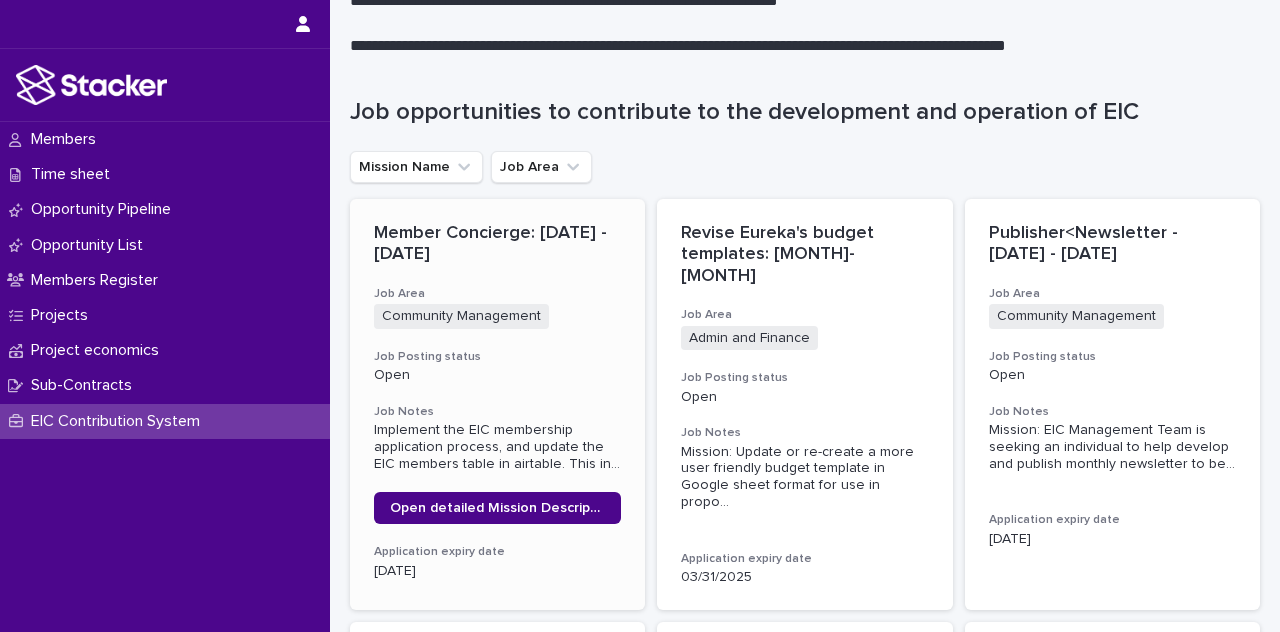 scroll, scrollTop: 154, scrollLeft: 0, axis: vertical 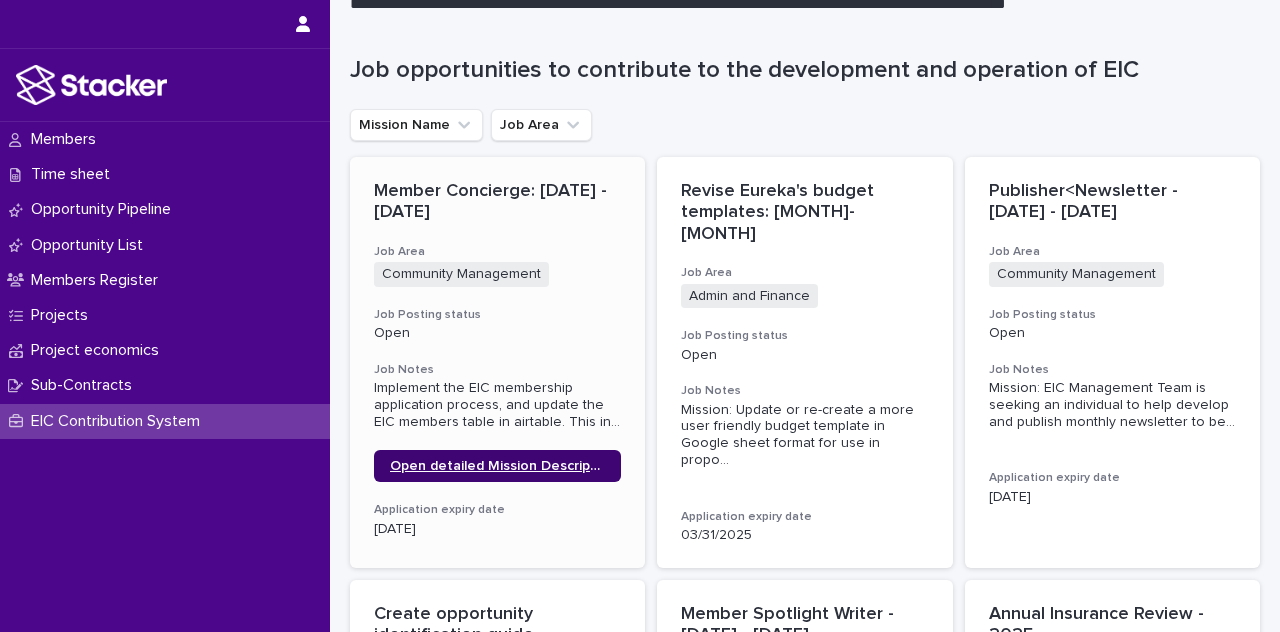 click on "Open detailed Mission Description" at bounding box center [497, 466] 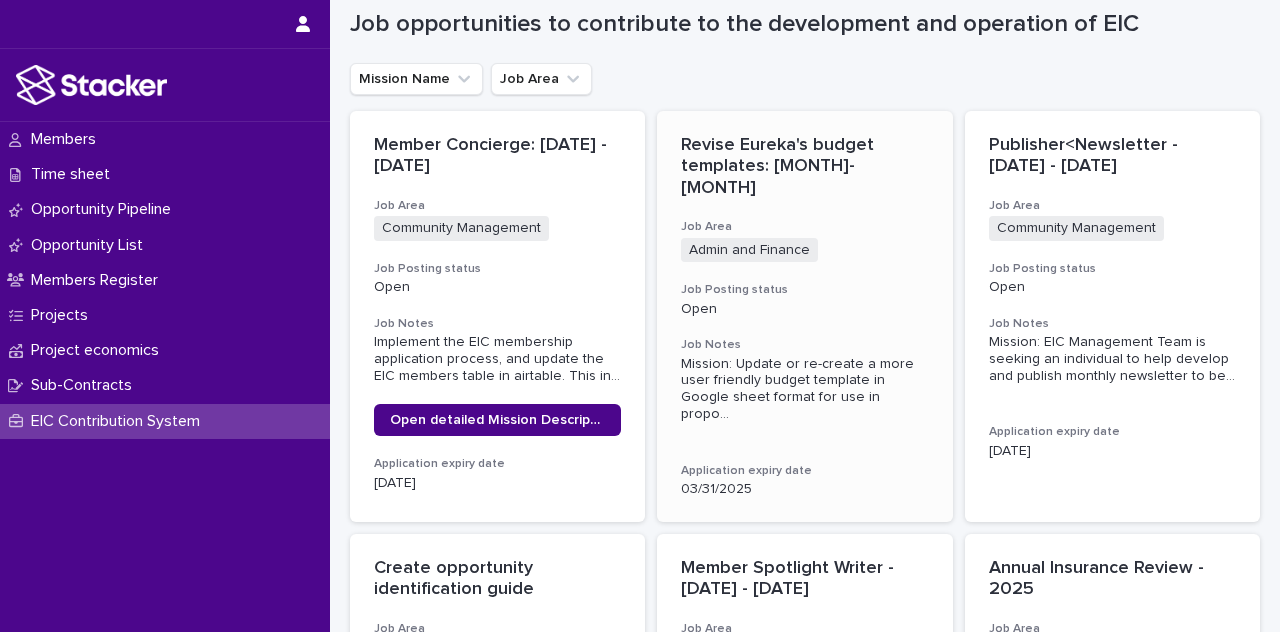 scroll, scrollTop: 201, scrollLeft: 0, axis: vertical 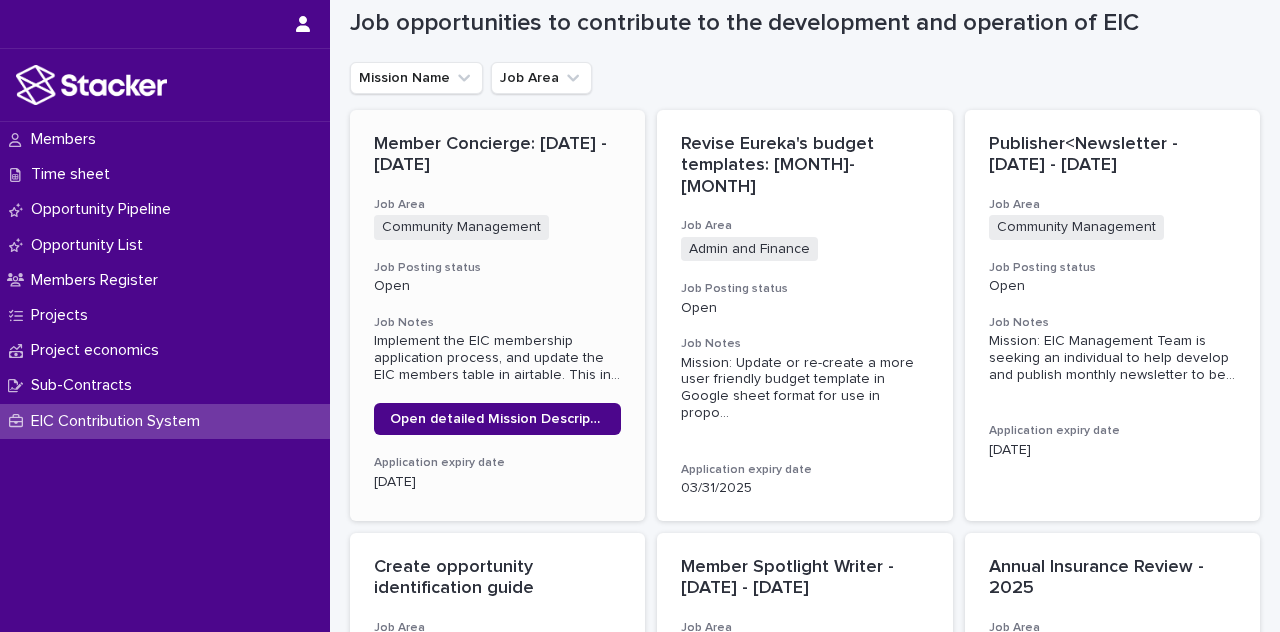 click on "Community Management" at bounding box center [461, 227] 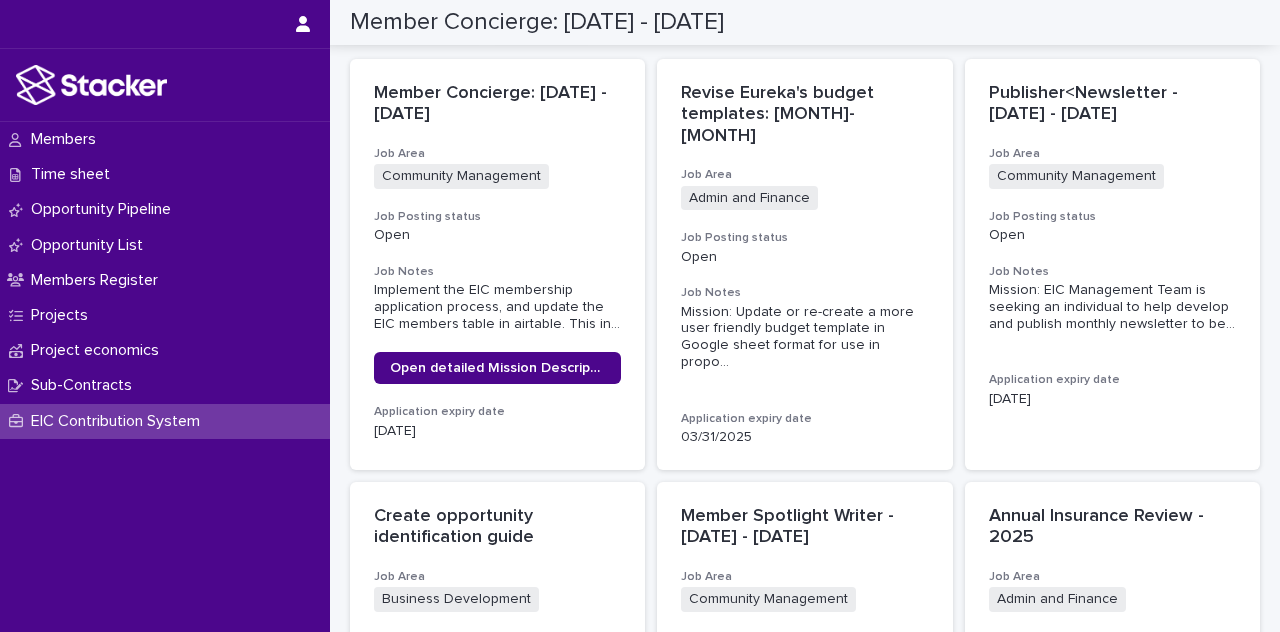 scroll, scrollTop: 1087, scrollLeft: 0, axis: vertical 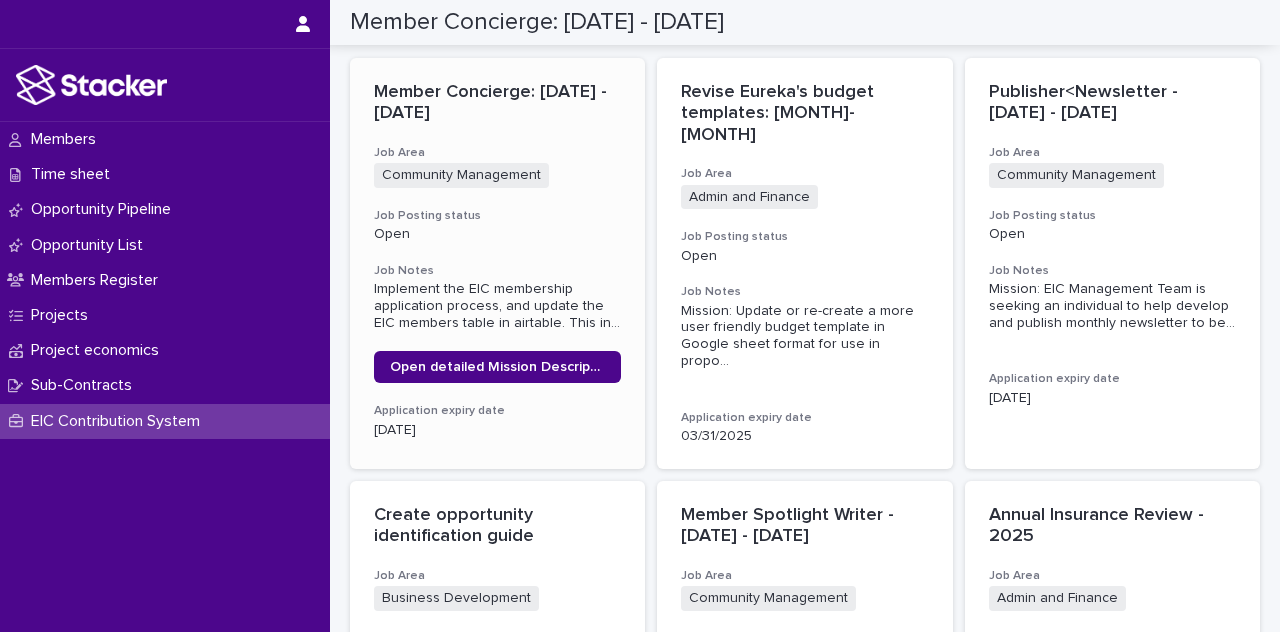 click on "Member Concierge: [DATE] - [DATE]" at bounding box center [497, 103] 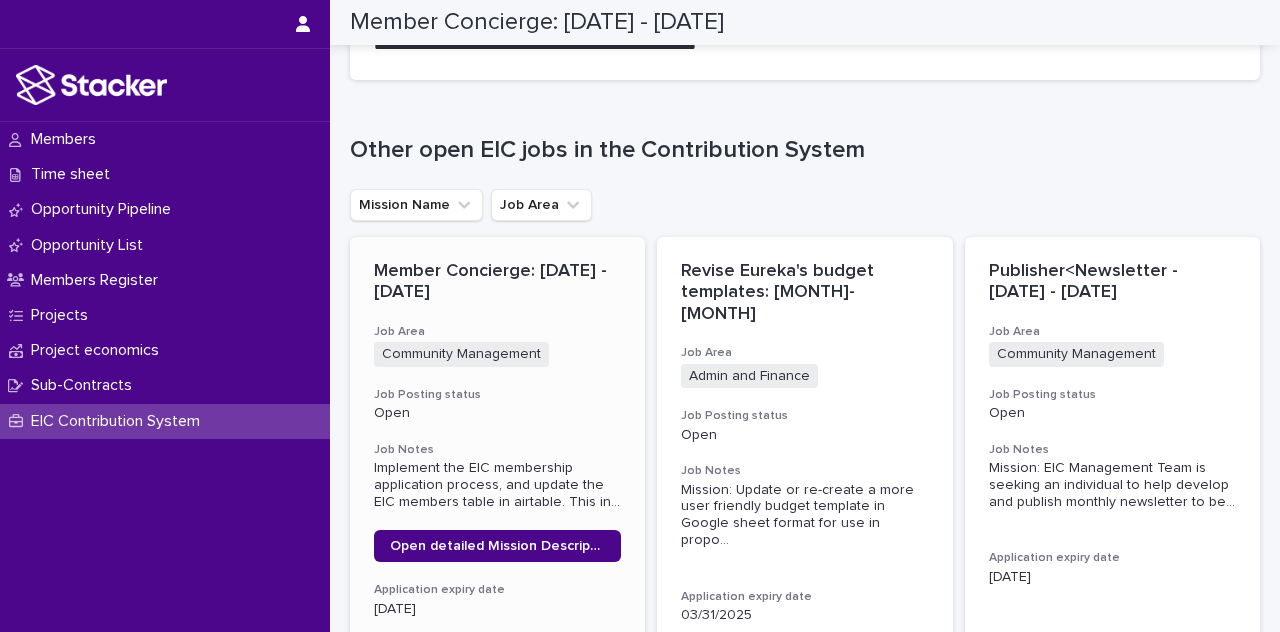 scroll, scrollTop: 909, scrollLeft: 0, axis: vertical 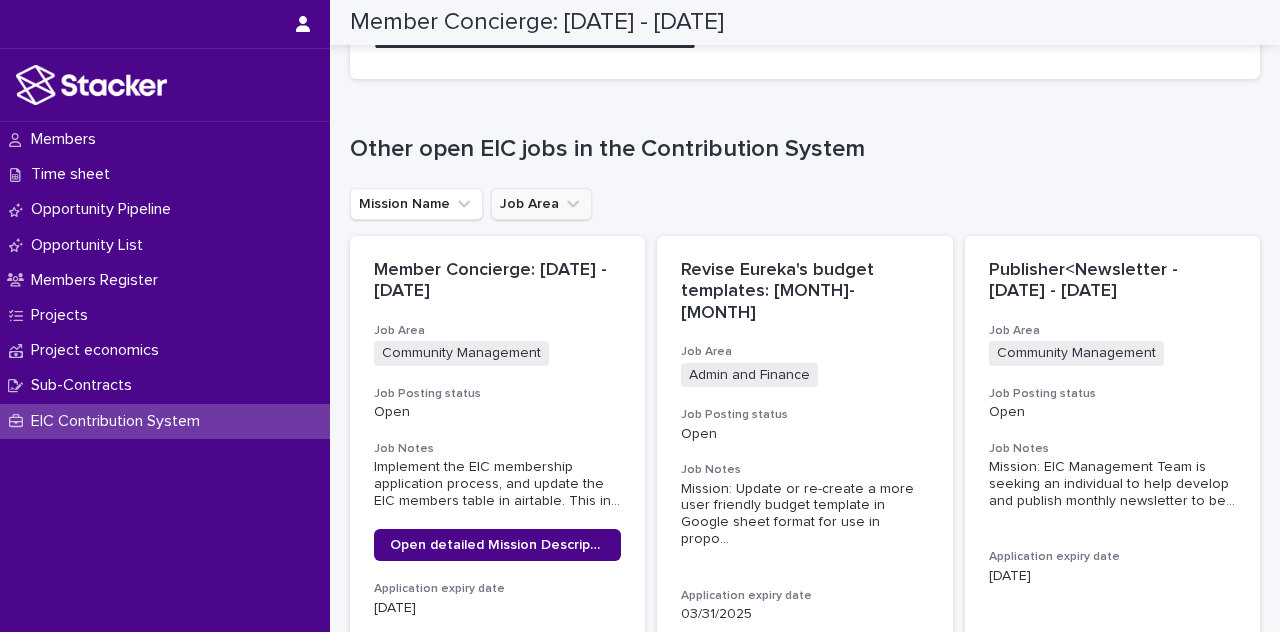 click 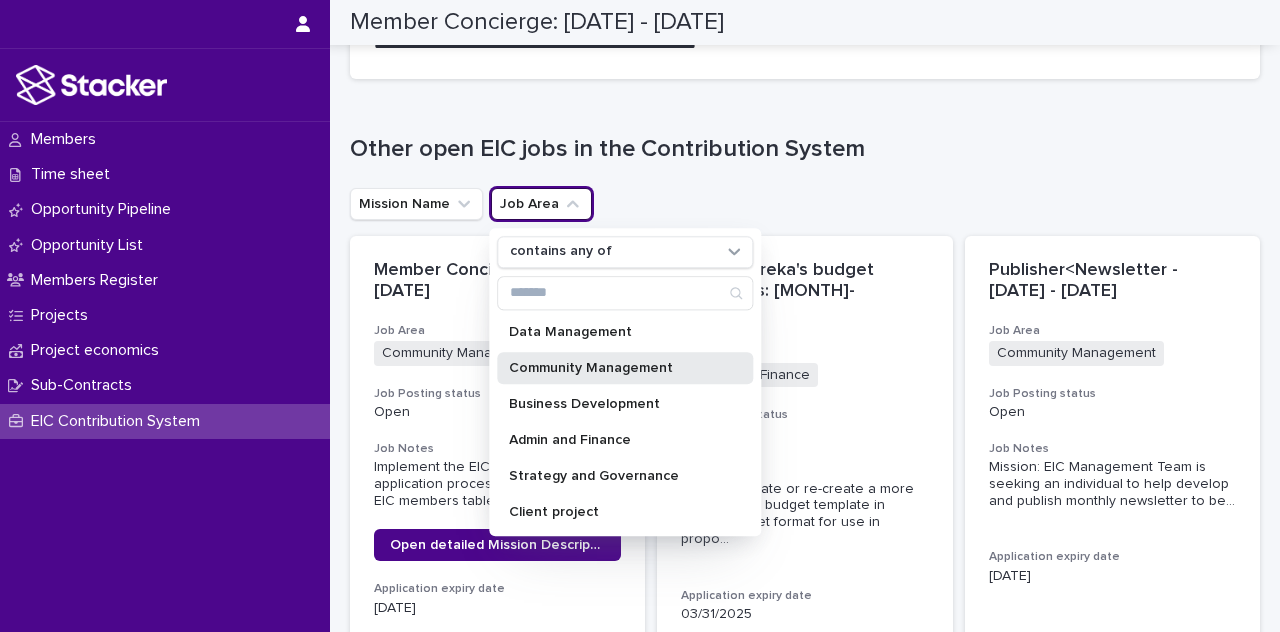 click on "Community Management" at bounding box center [615, 368] 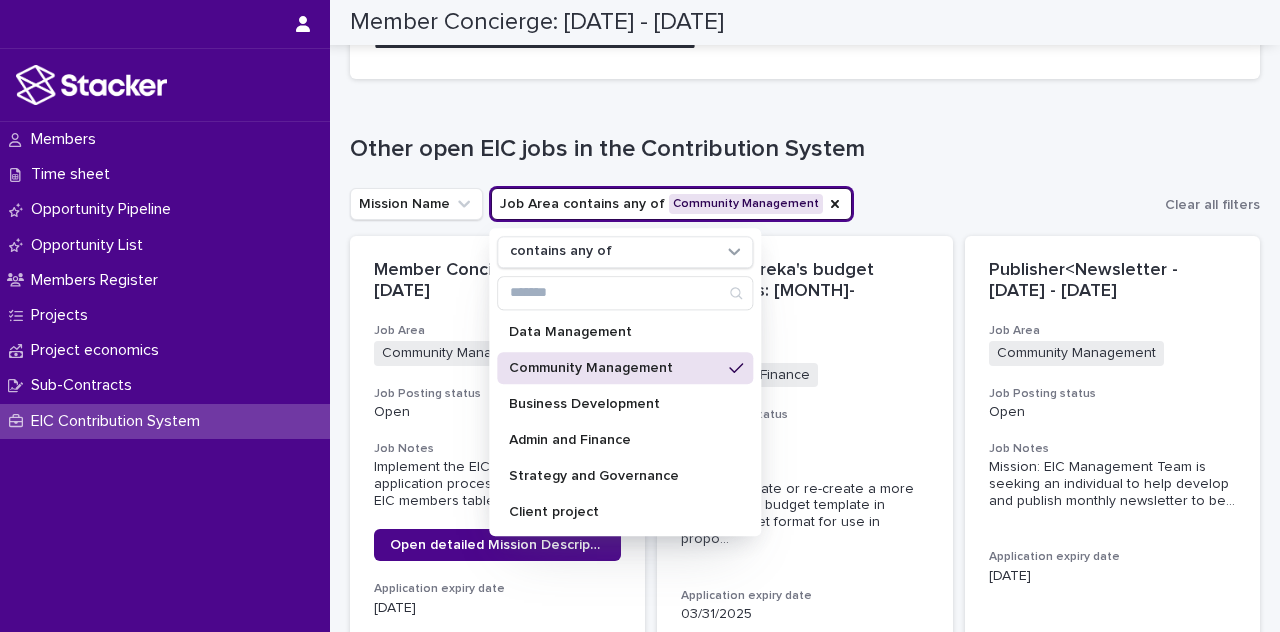 scroll, scrollTop: 715, scrollLeft: 0, axis: vertical 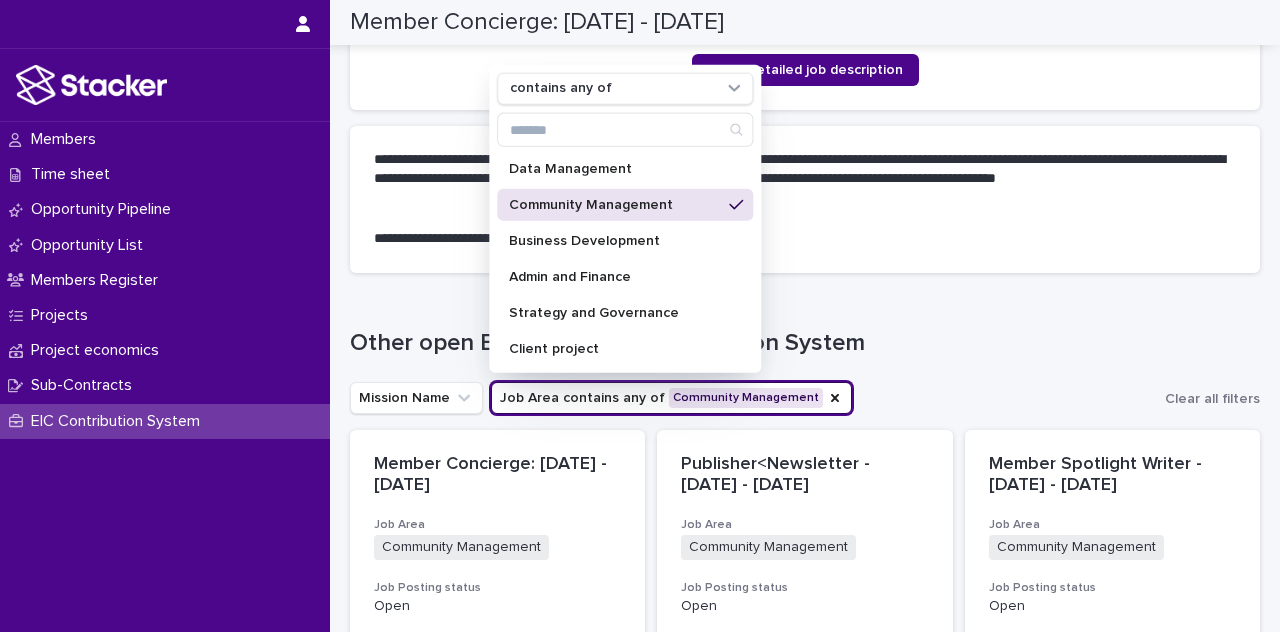 click on "**********" at bounding box center (805, 199) 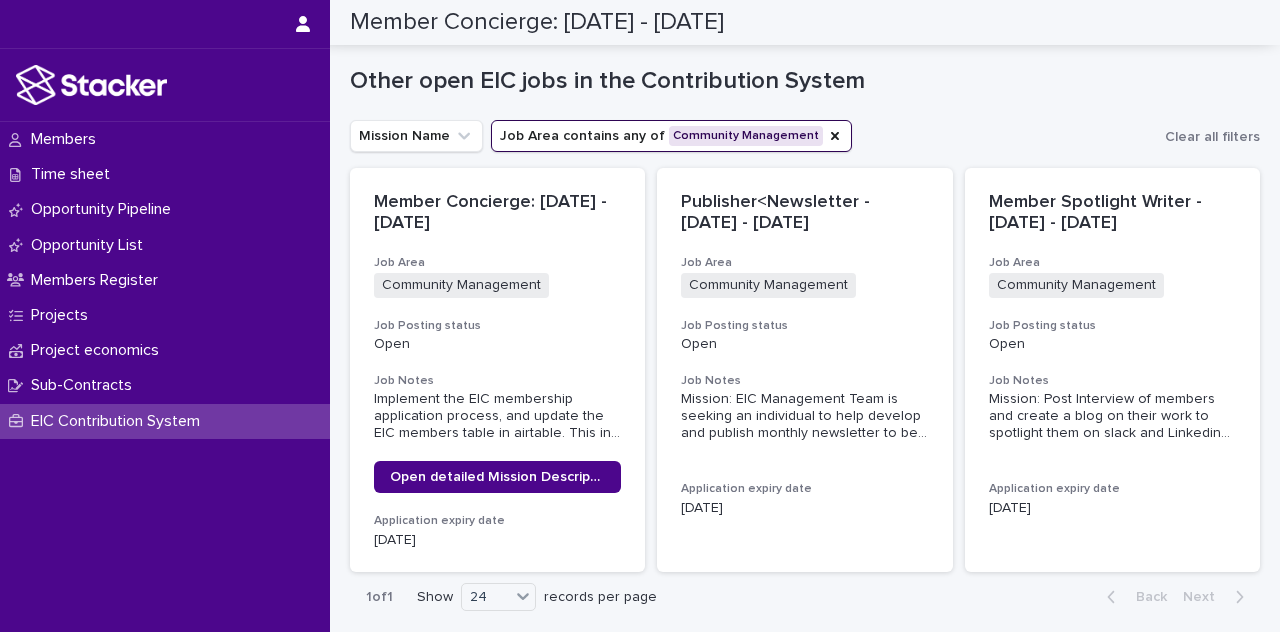scroll, scrollTop: 1011, scrollLeft: 0, axis: vertical 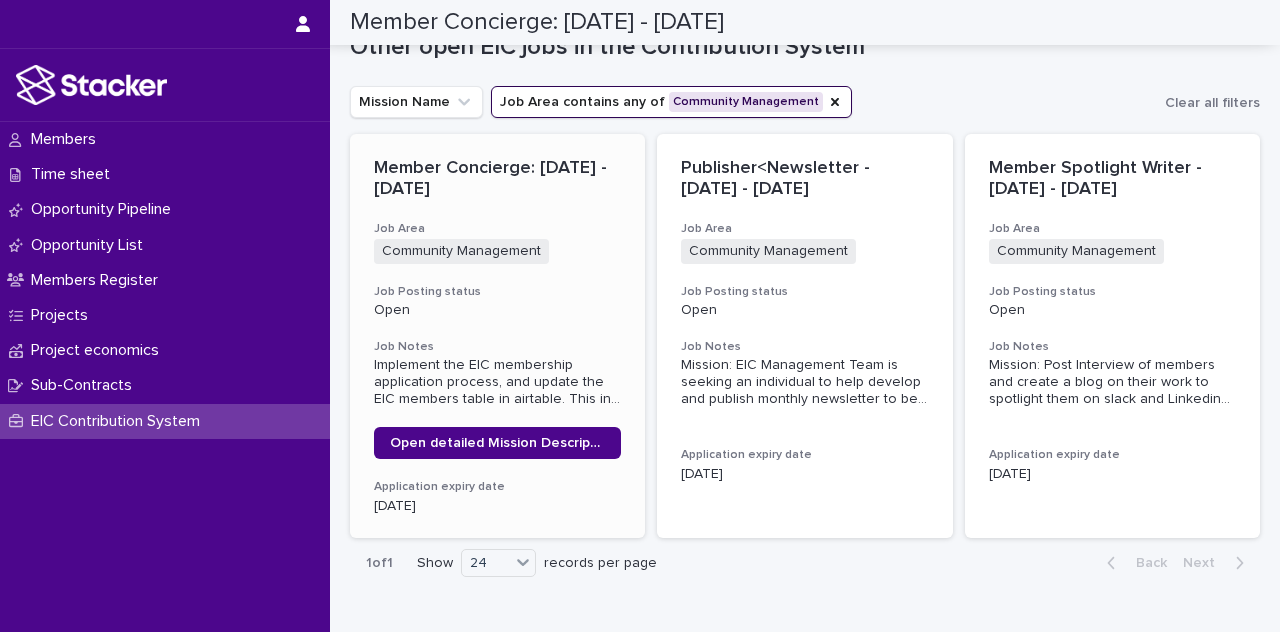 click on "Member Concierge: [DATE] - [DATE] Job Area Community Management + 0 Job Posting status Open Job Notes Implement the EIC membership application process, and update the EIC members table in airtable. This in ... Open detailed Mission Description Application expiry date [DATE]" at bounding box center (497, 336) 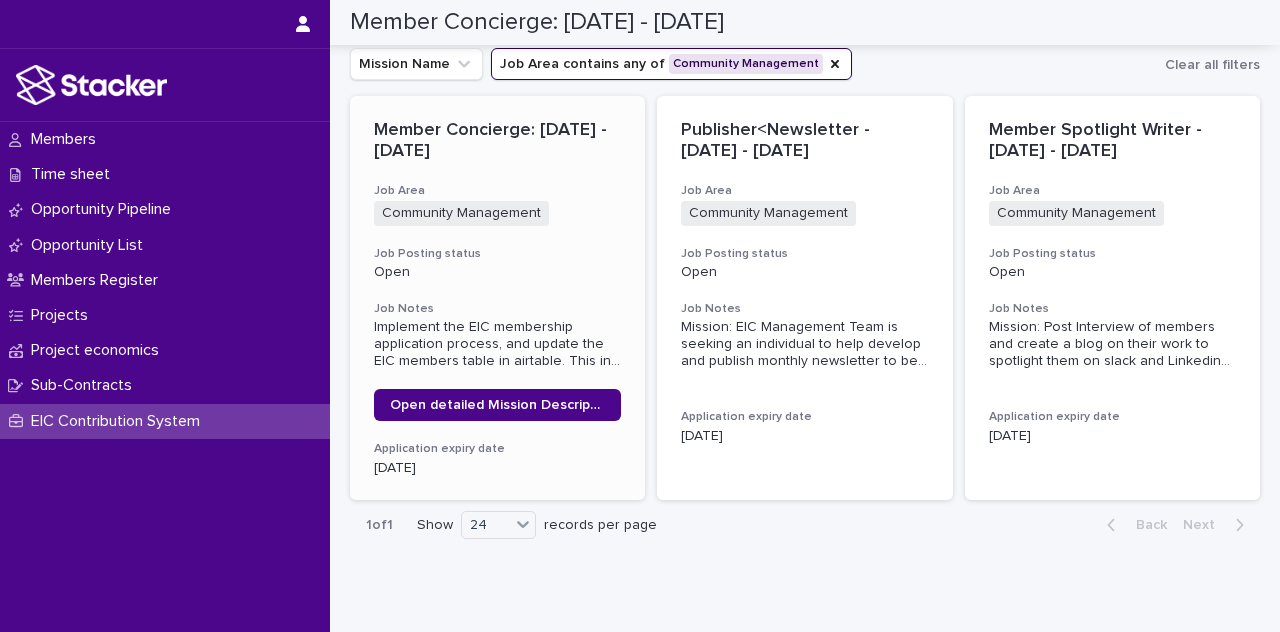 scroll, scrollTop: 1149, scrollLeft: 0, axis: vertical 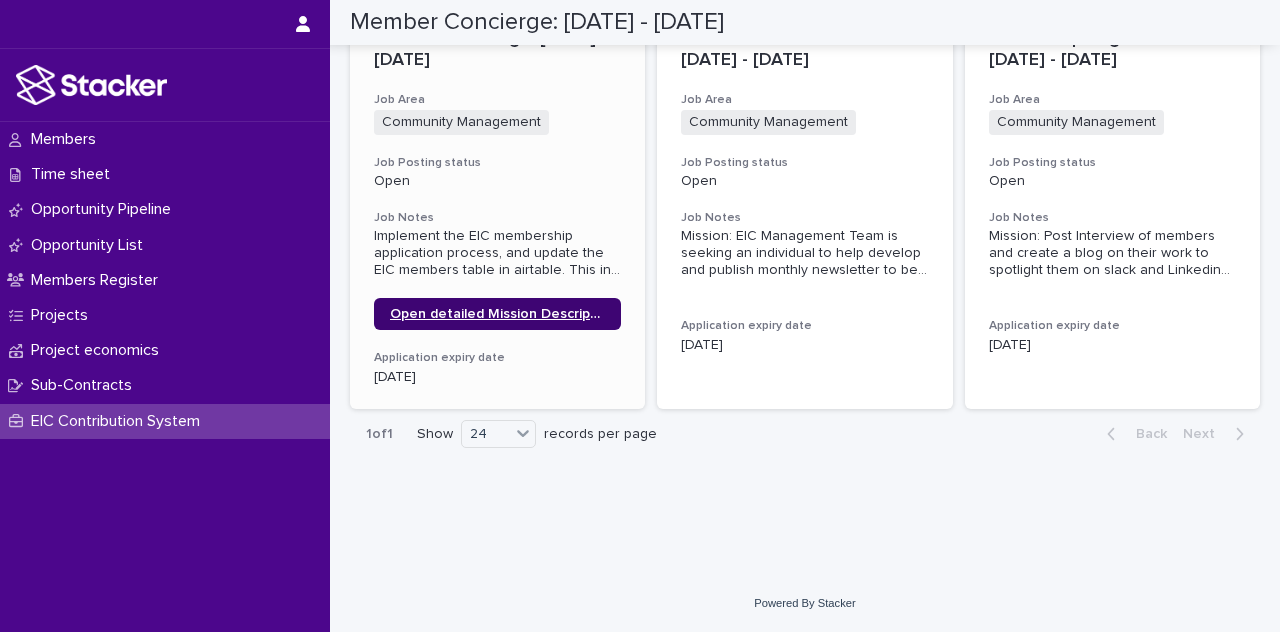 click on "Open detailed Mission Description" at bounding box center (497, 314) 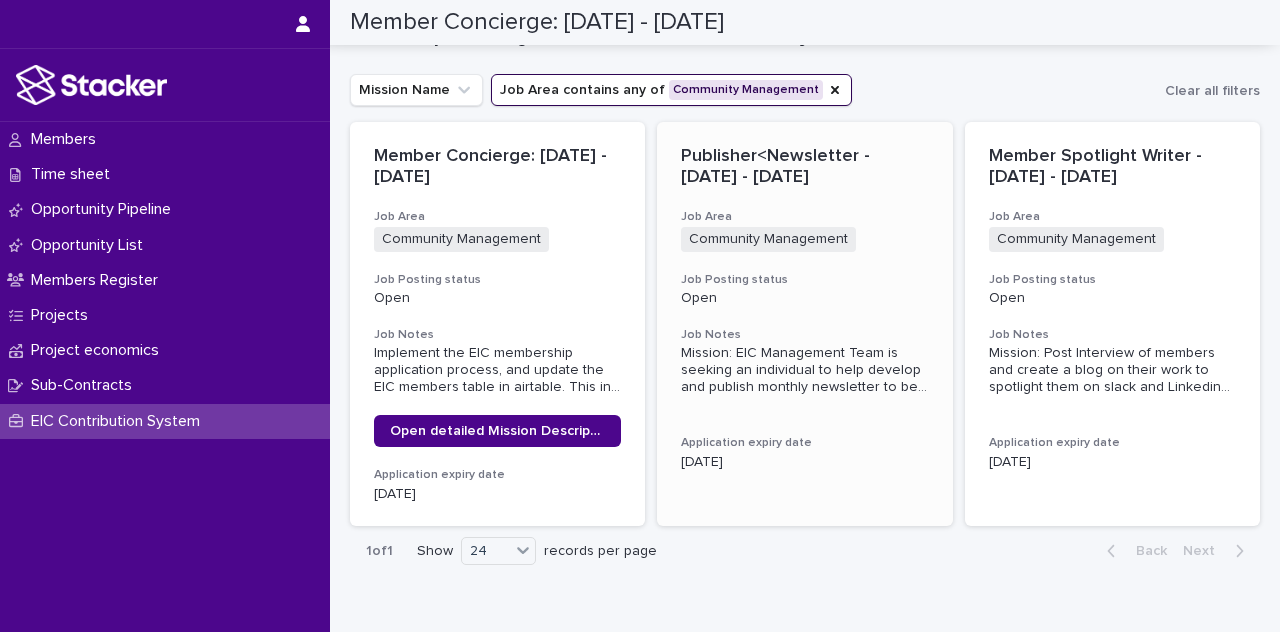 scroll, scrollTop: 1025, scrollLeft: 0, axis: vertical 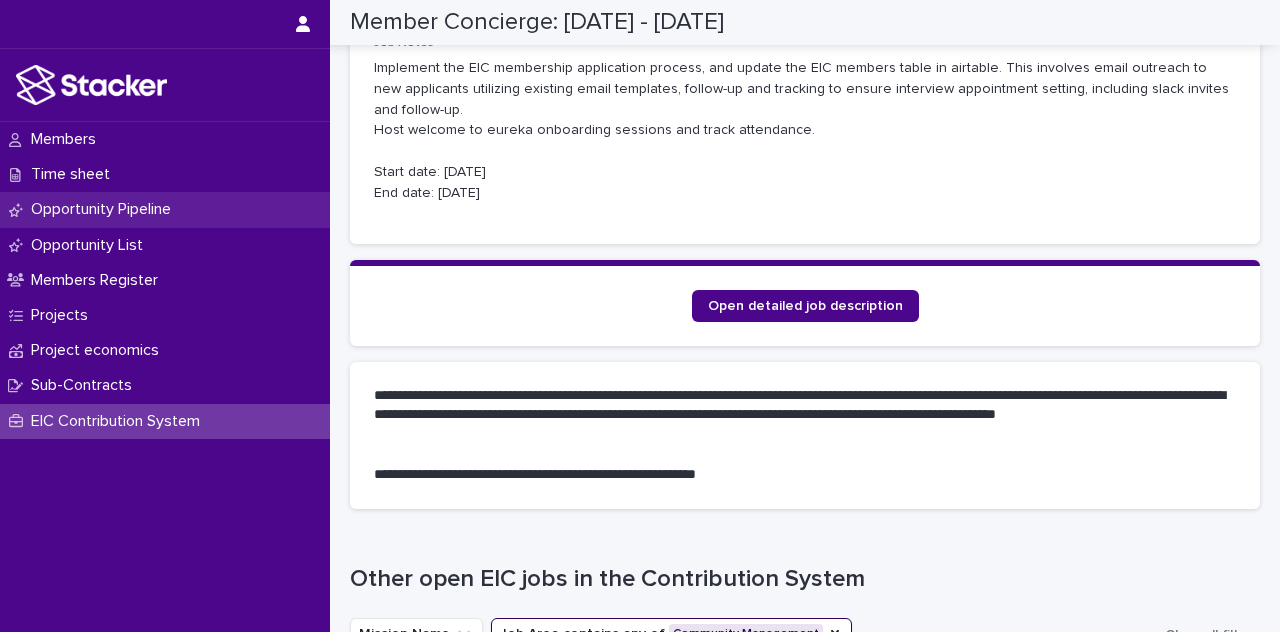 click on "Opportunity Pipeline" at bounding box center (105, 209) 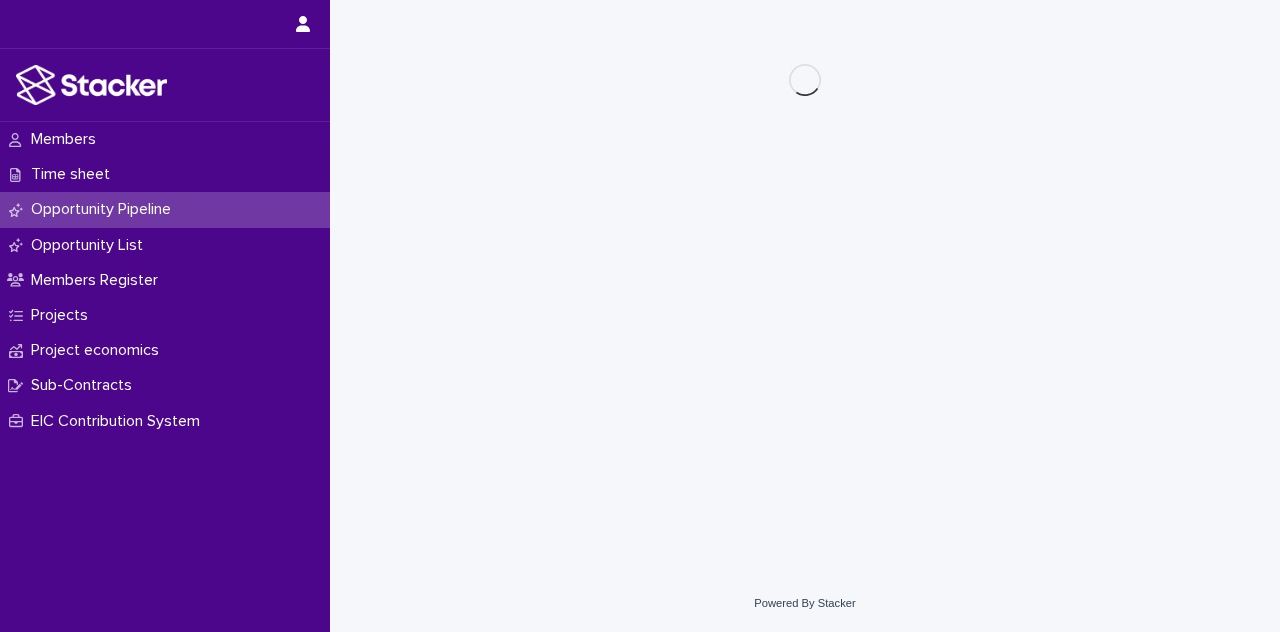 scroll, scrollTop: 0, scrollLeft: 0, axis: both 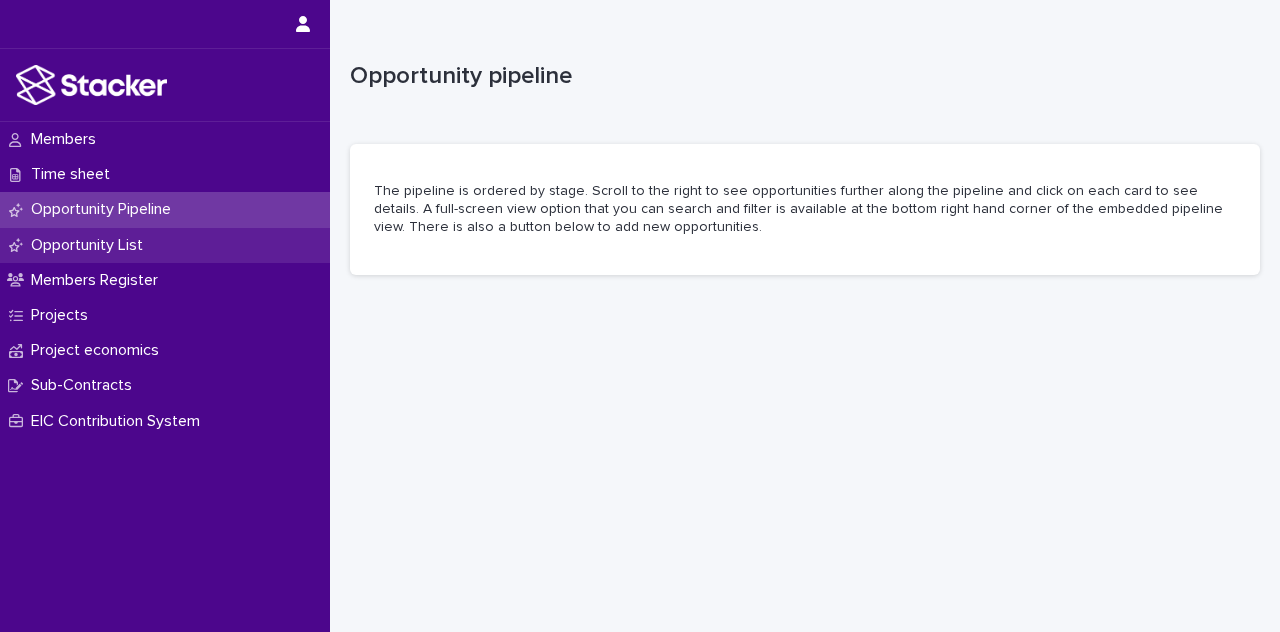 click on "Opportunity List" at bounding box center (91, 245) 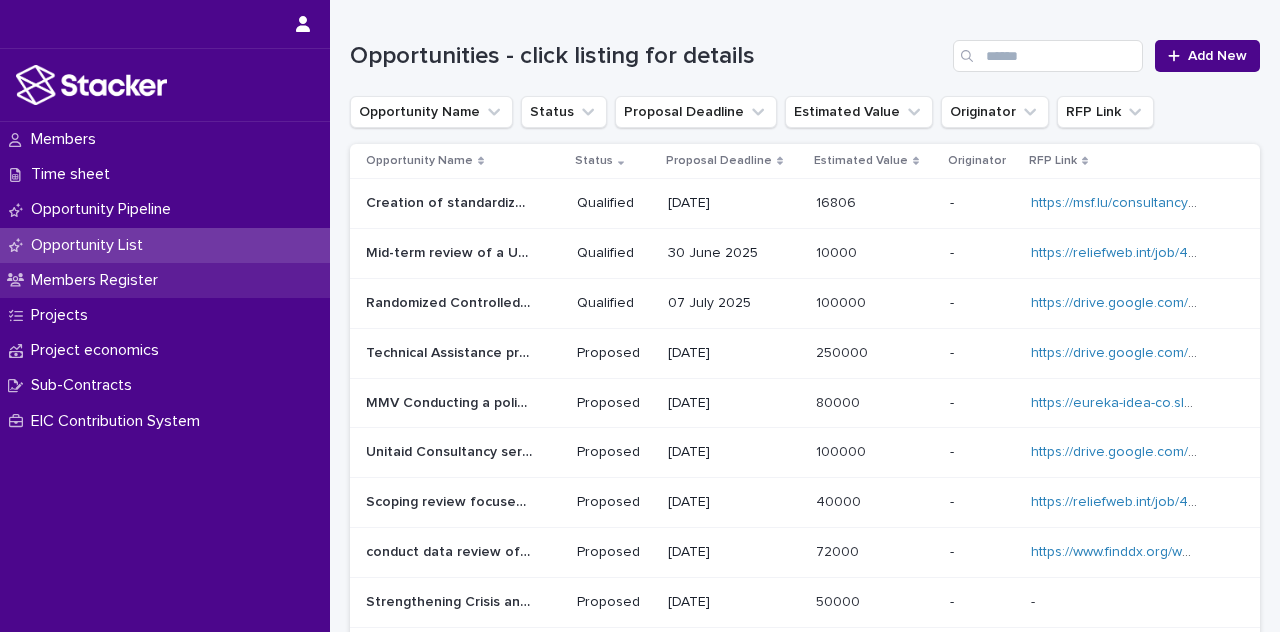 click on "Members Register" at bounding box center (98, 280) 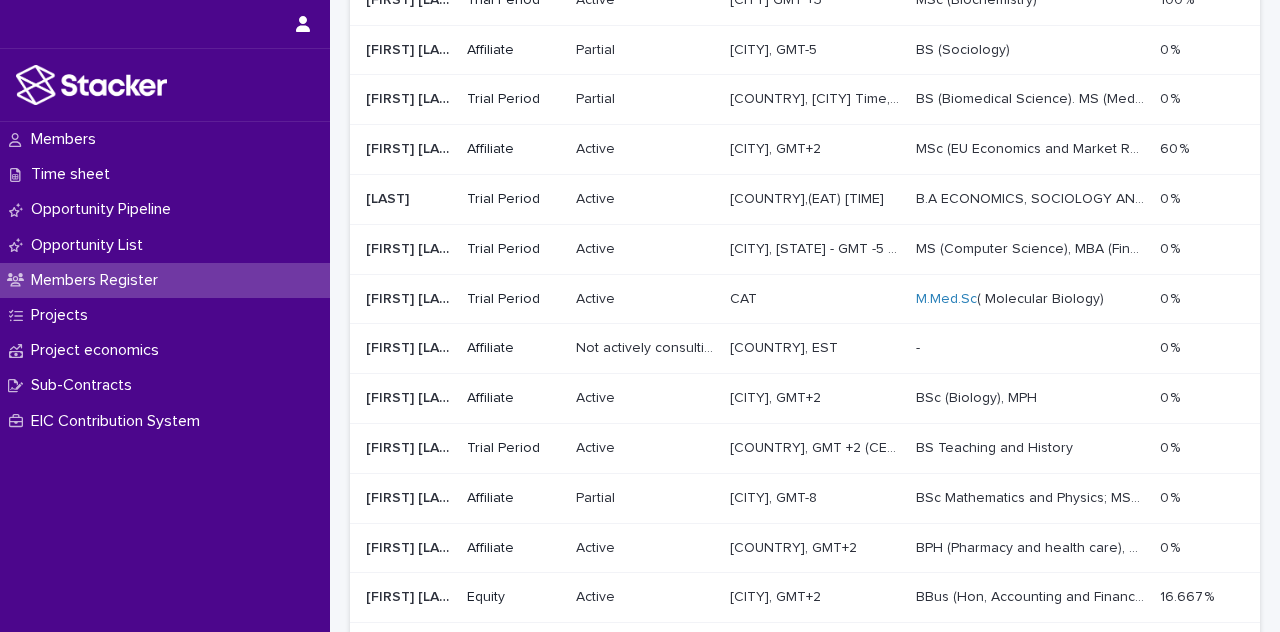 scroll, scrollTop: 420, scrollLeft: 0, axis: vertical 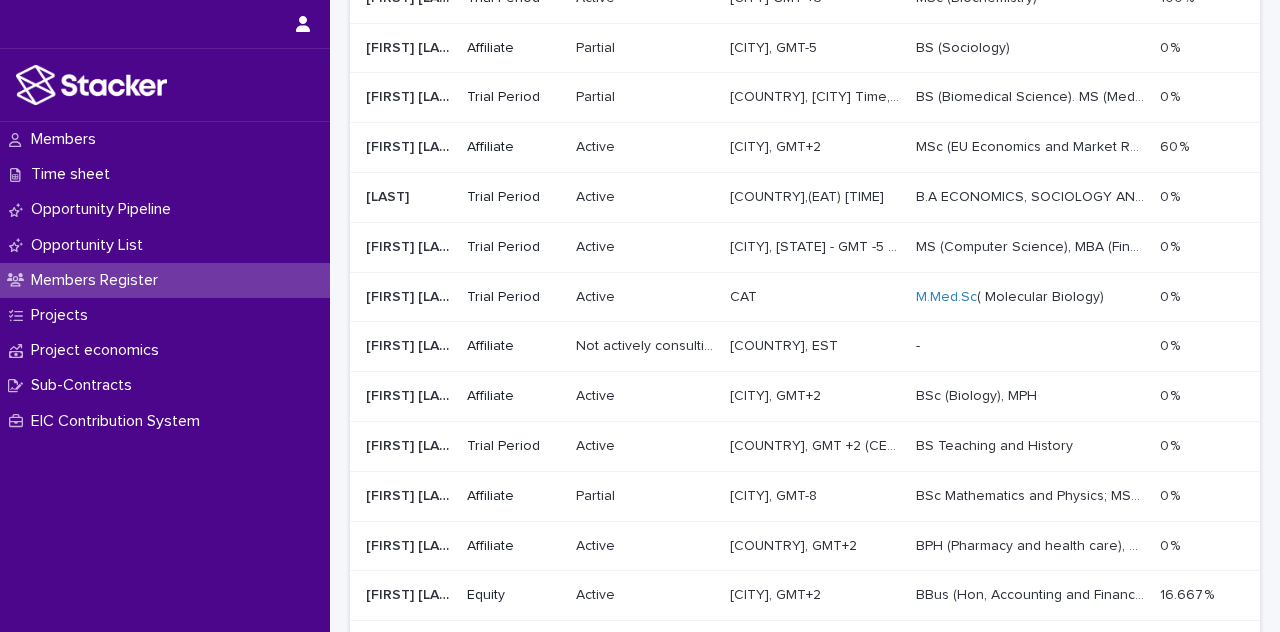 click on "Members Register" at bounding box center [98, 280] 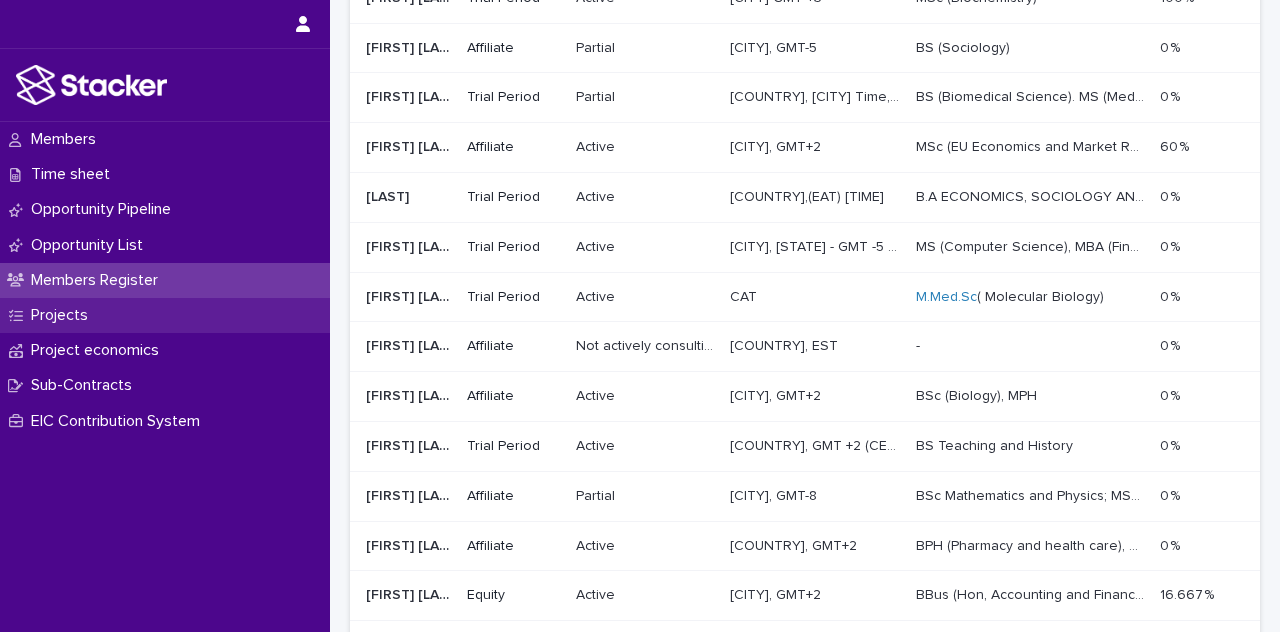 click on "Projects" at bounding box center [63, 315] 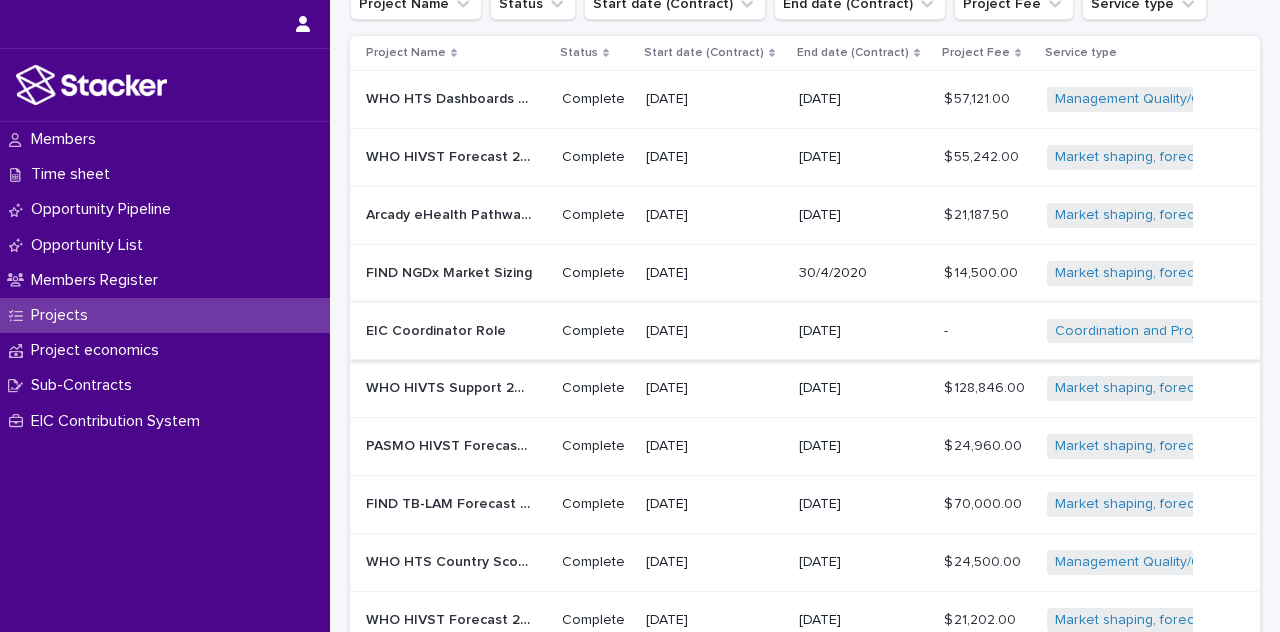 scroll, scrollTop: 924, scrollLeft: 0, axis: vertical 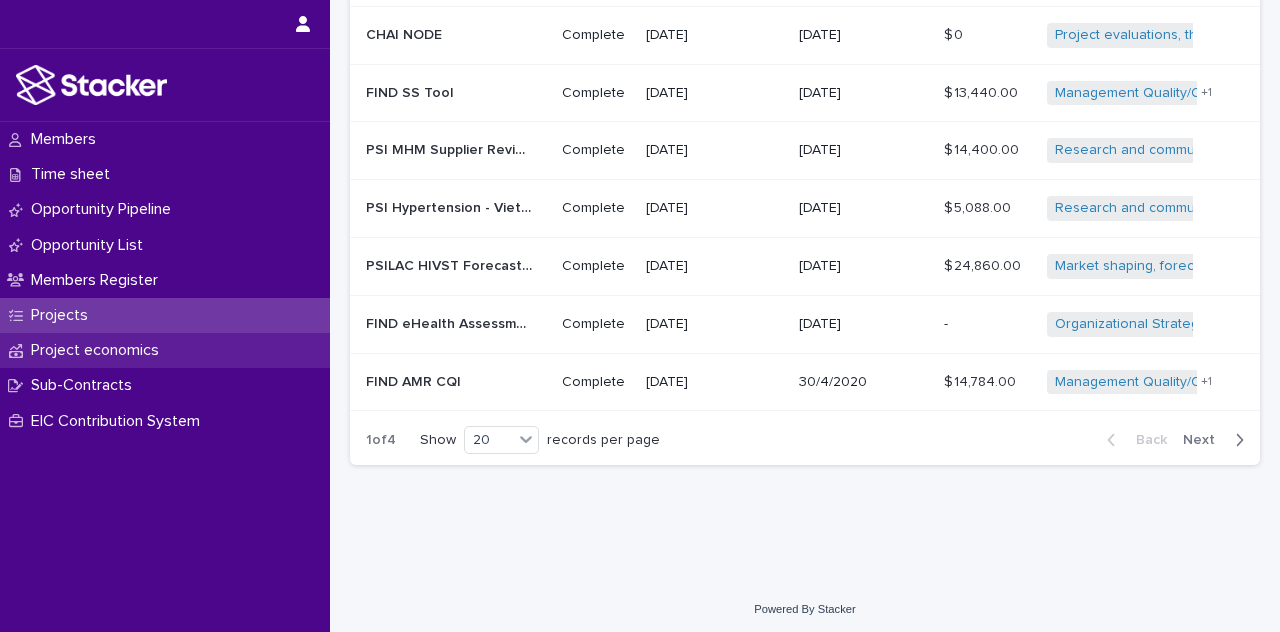 click on "Project economics" at bounding box center [99, 350] 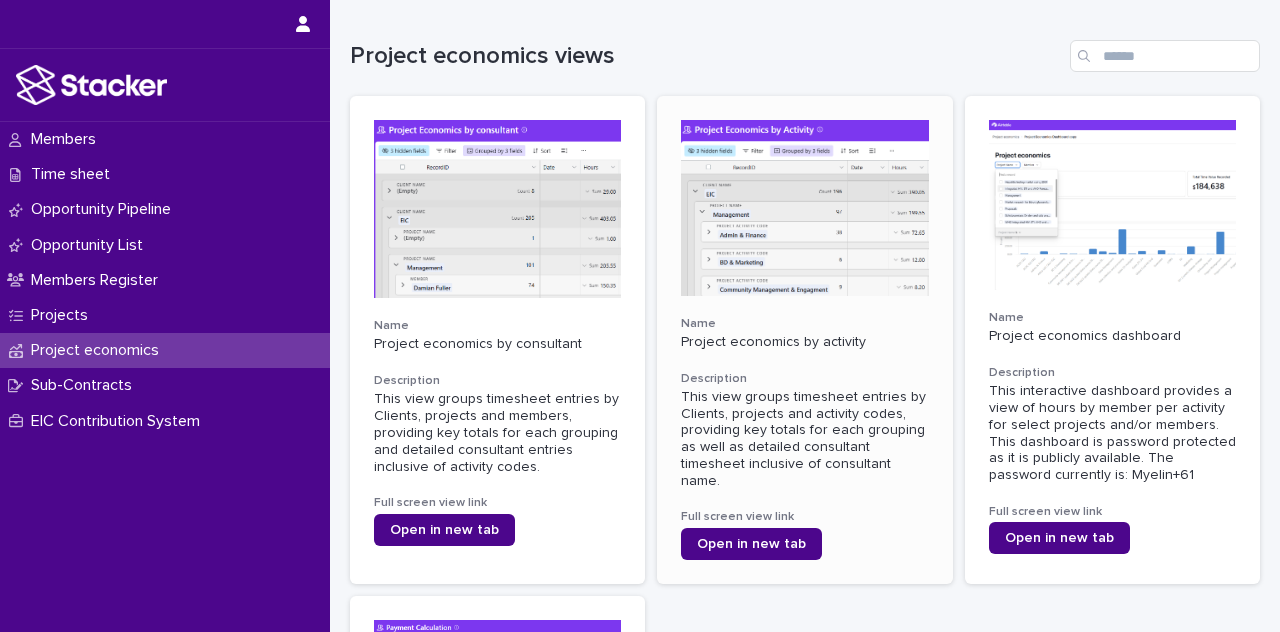 scroll, scrollTop: 662, scrollLeft: 0, axis: vertical 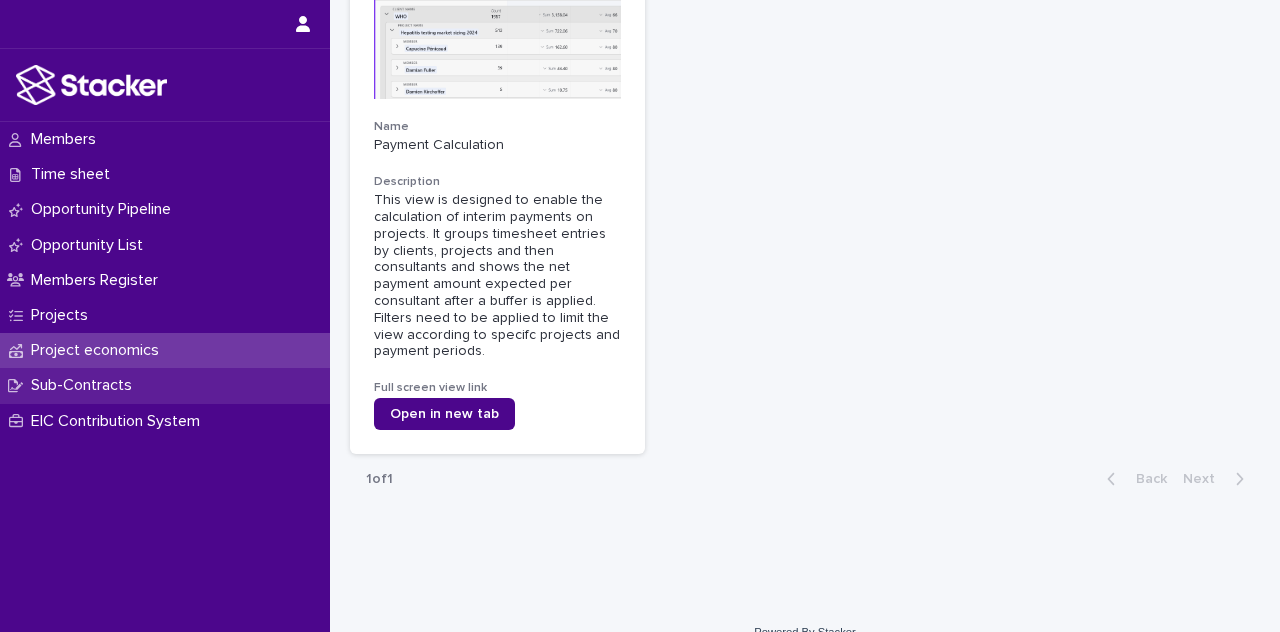 click on "Sub-Contracts" at bounding box center (165, 385) 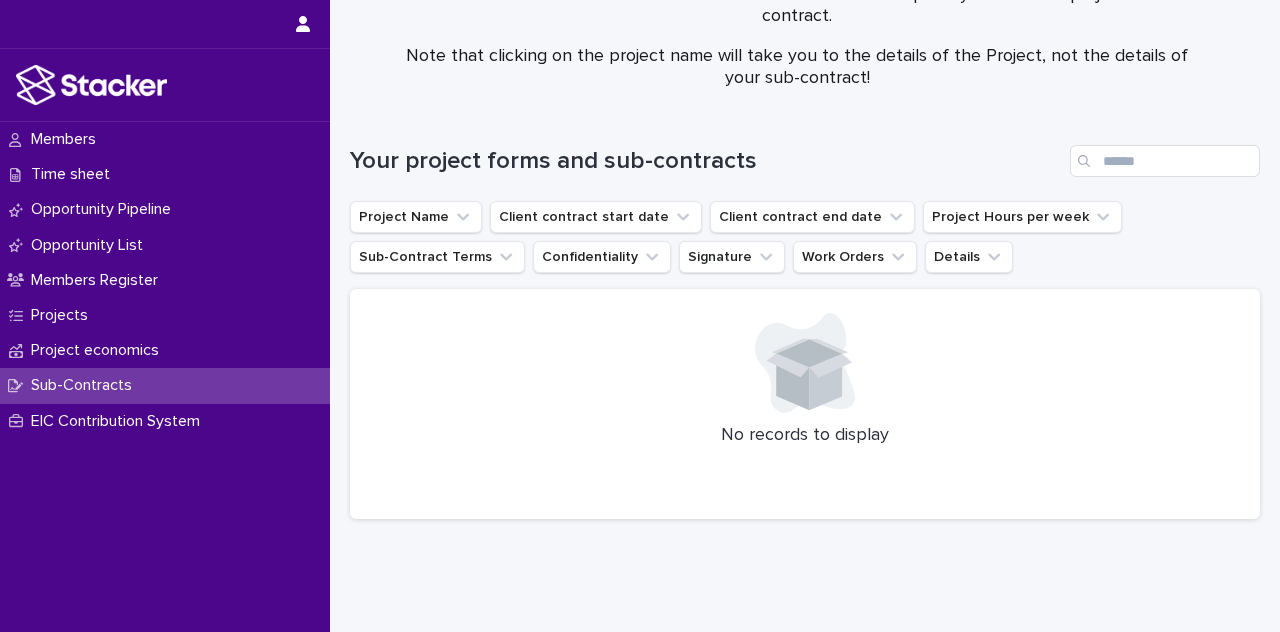 scroll, scrollTop: 96, scrollLeft: 0, axis: vertical 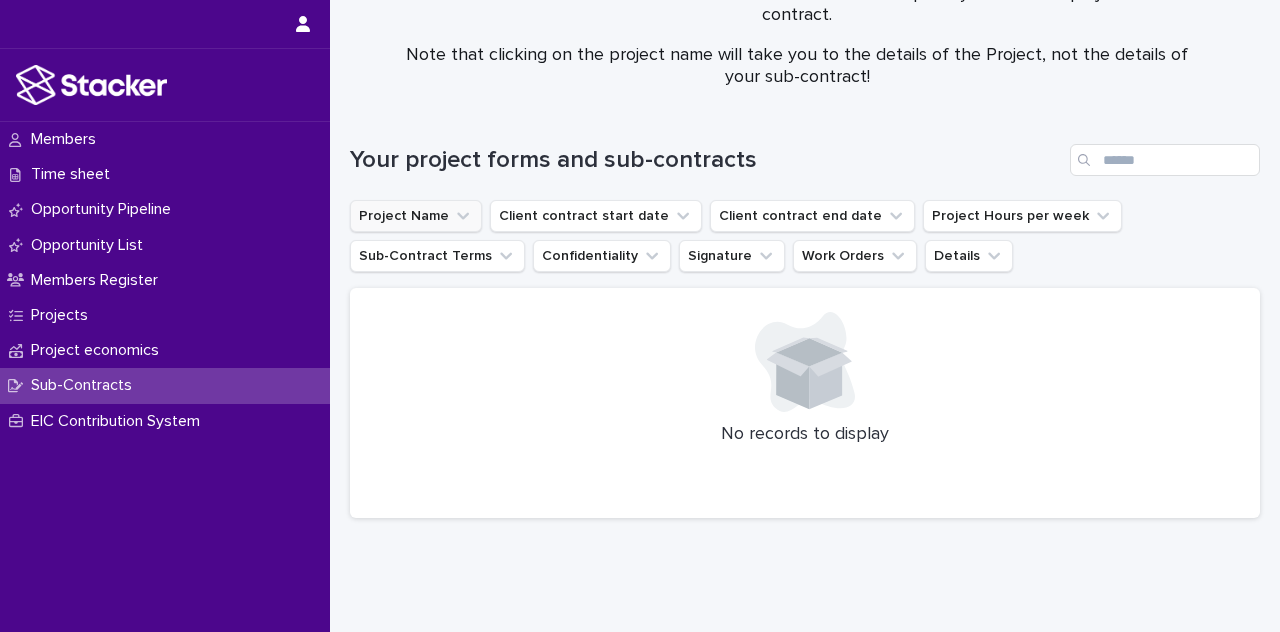 click 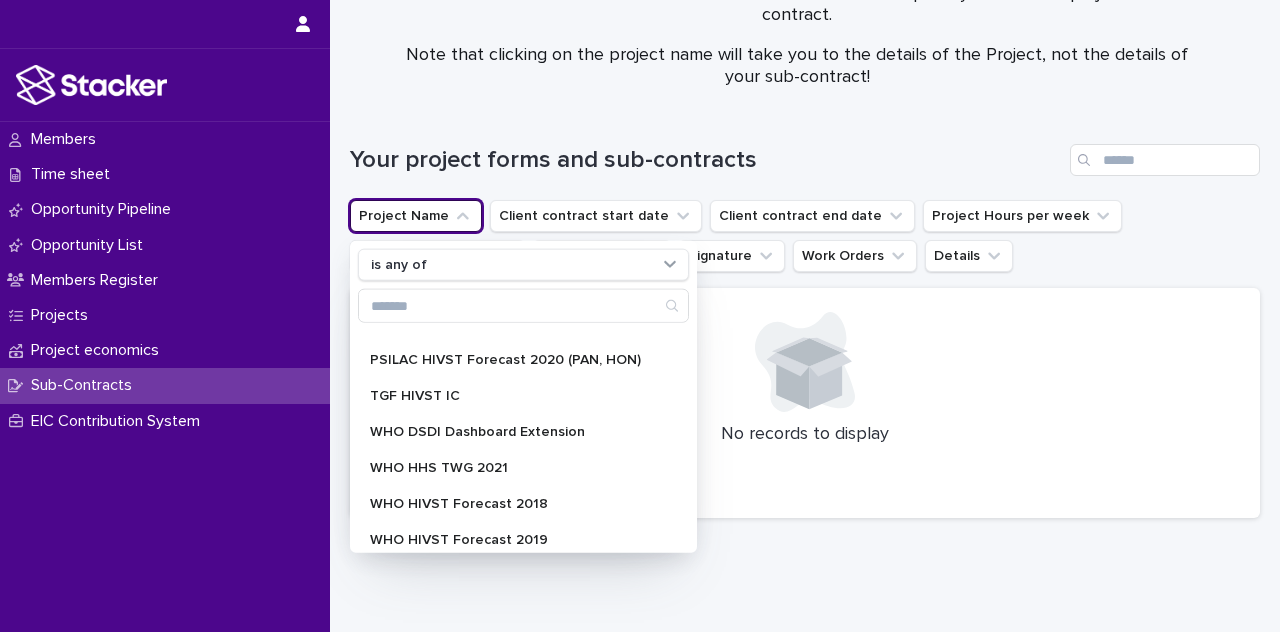 scroll, scrollTop: 1580, scrollLeft: 0, axis: vertical 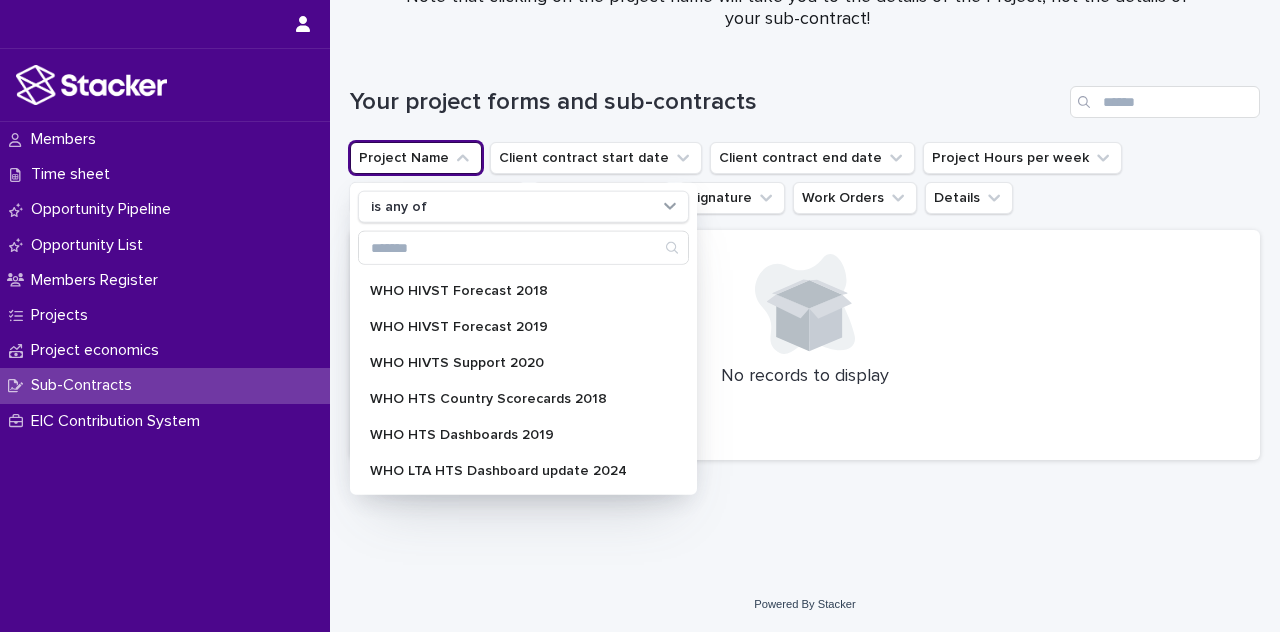 click on "Loading... Saving… Loading... Saving… Your project forms and sub-contracts Project Name is any of Arcady eHealth Pathways BMGF HIV Dx Strategic Intelligence BOTNAR Dx in a Box CHAI CxCa CHAI FDx Support CHAI LSS Pool CHAI NODE CHAI SRHR Market & PSM support CHAI UCPOC Strategy Brief DNDi Crypto SRN5C MS EIC Coordinator Role EIC Management Cycle H1 2022 EIC Management Cycle H2 2021 EIC Management Cycle H2 2022 EIC Management Cycle H2 2023 FHF cataract surgery business case  FHF HSS Baseline FIND AMR CQI FIND CGM WTP Assessment FIND Chagas Dx  FIND Chagas Extension FIND COVID AgRDT 2021 FIND COVID AgRDT 2022 FIND eHealth Assessment FIND MIH FIND MIH TB FIND NGDx Market Sizing FIND SS Tool FIND TB WTP Public Sector FIND TB-LAM Forecast 2019 FIND TBLAM GTM FIND WTP_MS HCV DBS & Core Antigen Forecast Support HCV Forecast Review Jacaranda Health Country Scoping PASMO HIVST Forecast 2018 (SLV, GTM) PSI HIVST STAR Case Study PSI Hypertension - Viet Nam & Myanmar PSI MHM Supplier Review PSI SRHR MTR TGF HIVST IC" at bounding box center (805, 311) 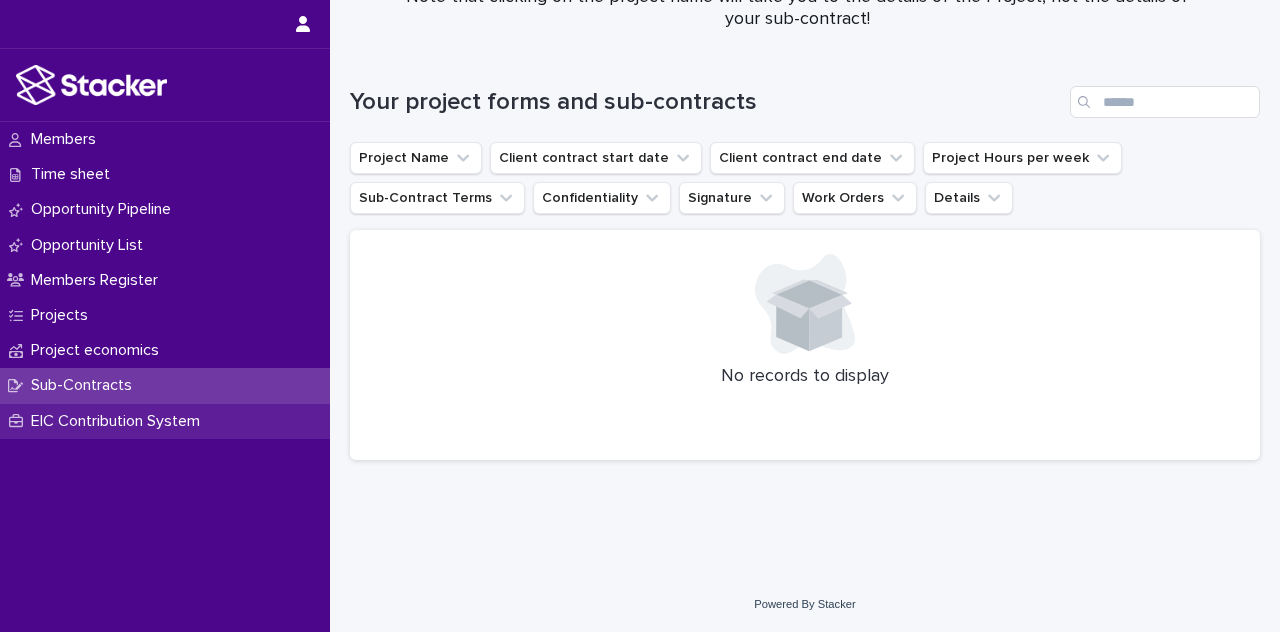 click on "EIC Contribution System" at bounding box center (119, 421) 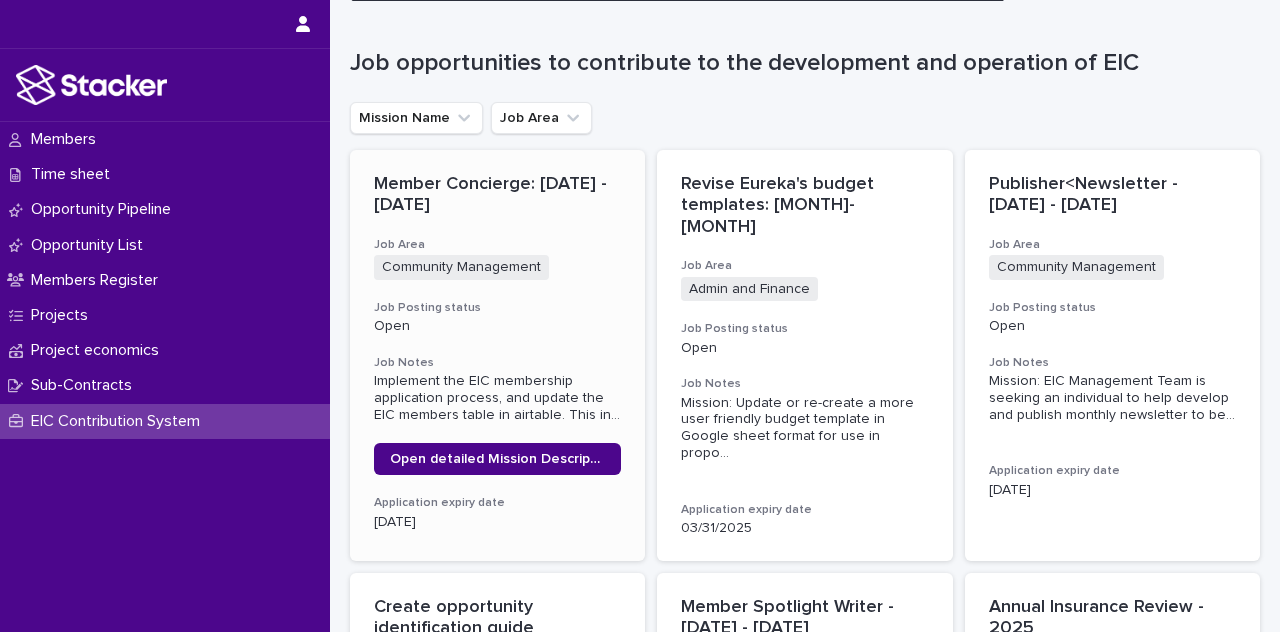 scroll, scrollTop: 163, scrollLeft: 0, axis: vertical 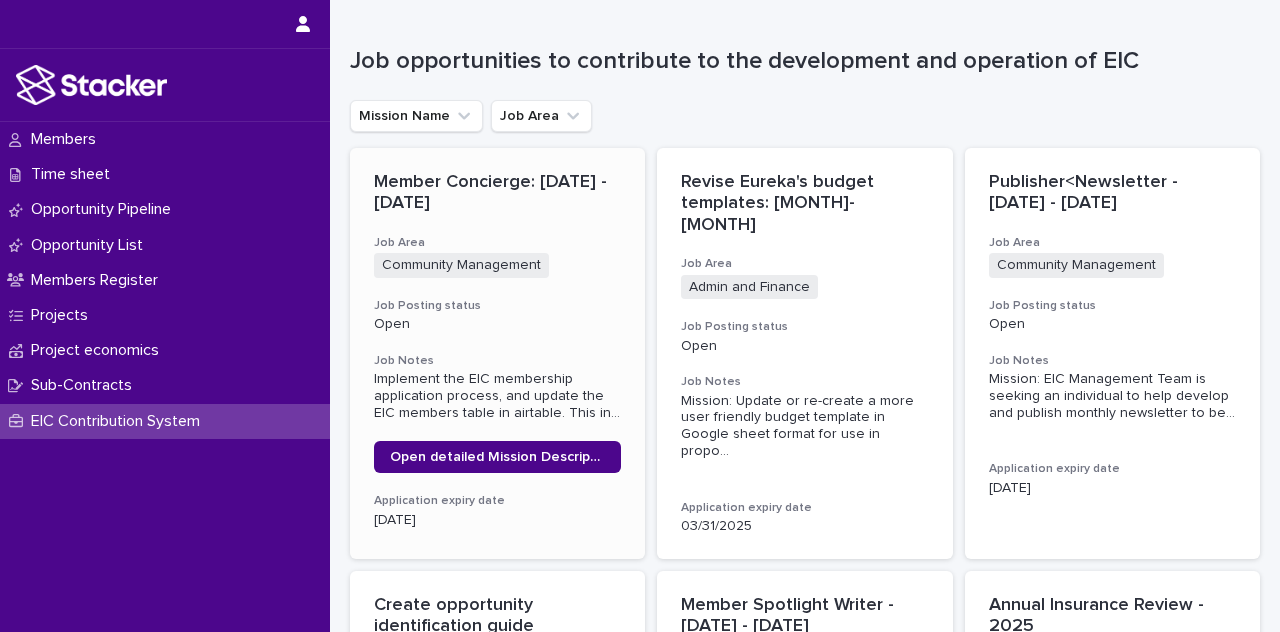 click on "Member Concierge: [DATE] - [DATE]" at bounding box center [497, 193] 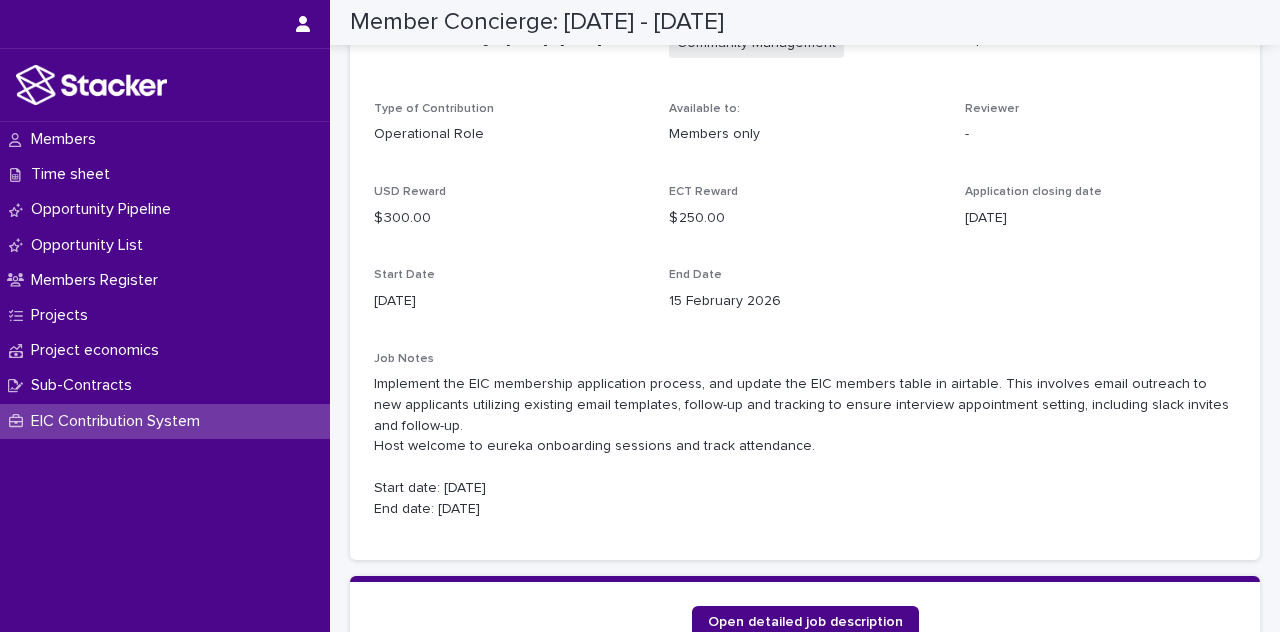 scroll, scrollTop: 164, scrollLeft: 0, axis: vertical 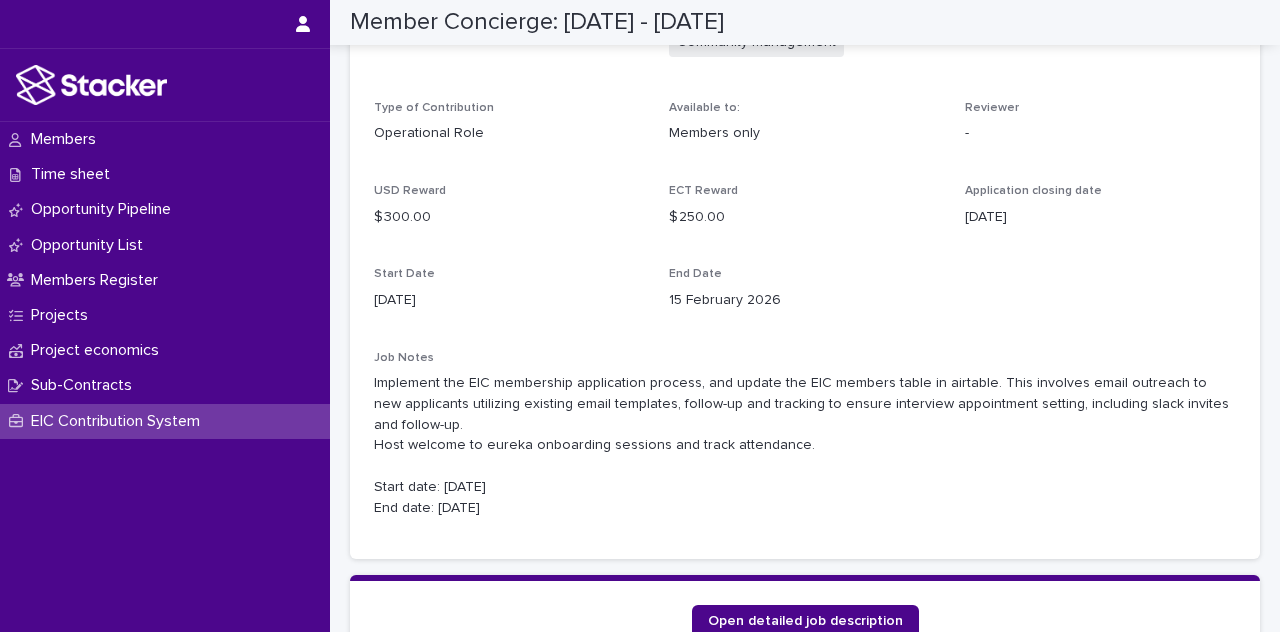 click on "Mission Name Member Concierge: Aug 15 2025 - Feb 15 2026 Job Area Community Management Job Posting status Open Type of Contribution Operational Role Available to: Members only Reviewer - USD Reward $ 300.00 ECT Reward $ 250.00 Application closing date 08/31/2025 Start Date 18 August 2025 End Date 15 February 2026 Job Notes Implement the EIC membership application process, and update the EIC members table in airtable. This involves email outreach to new applicants utilizing existing email templates, follow-up and tracking to ensure interview appointment setting, including slack invites and follow-up.
Host welcome to eureka onboarding sessions and track attendance.
Start date: August 15 2025
End date: February 15 2025" at bounding box center (805, 270) 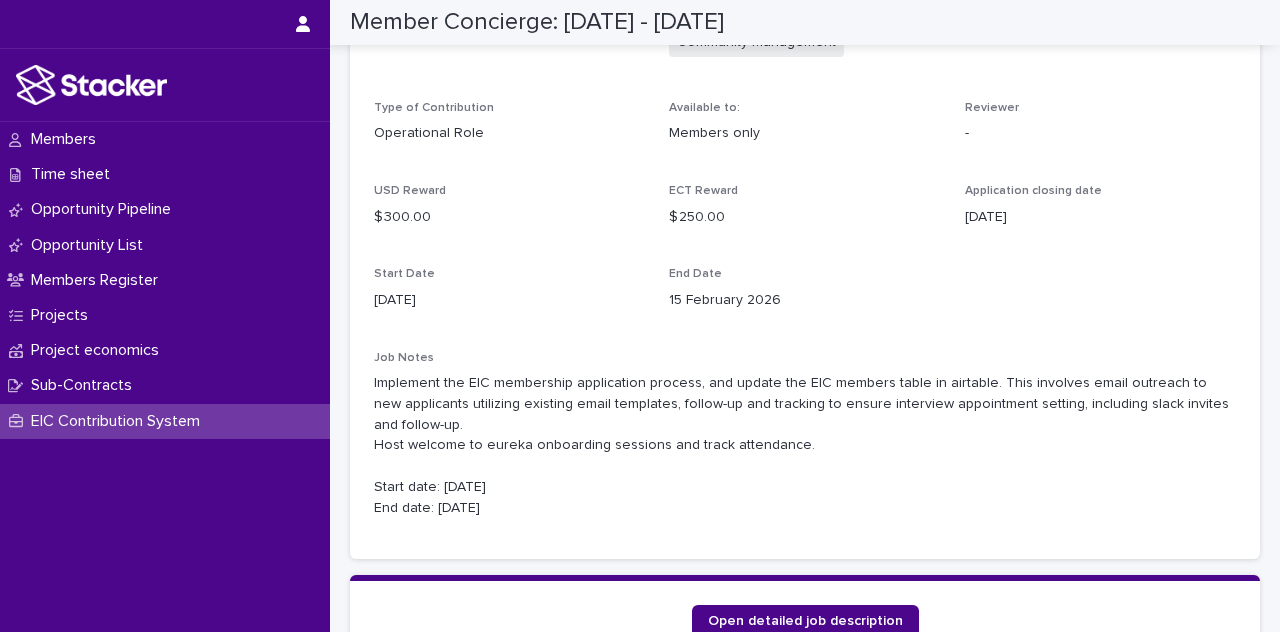 scroll, scrollTop: 0, scrollLeft: 0, axis: both 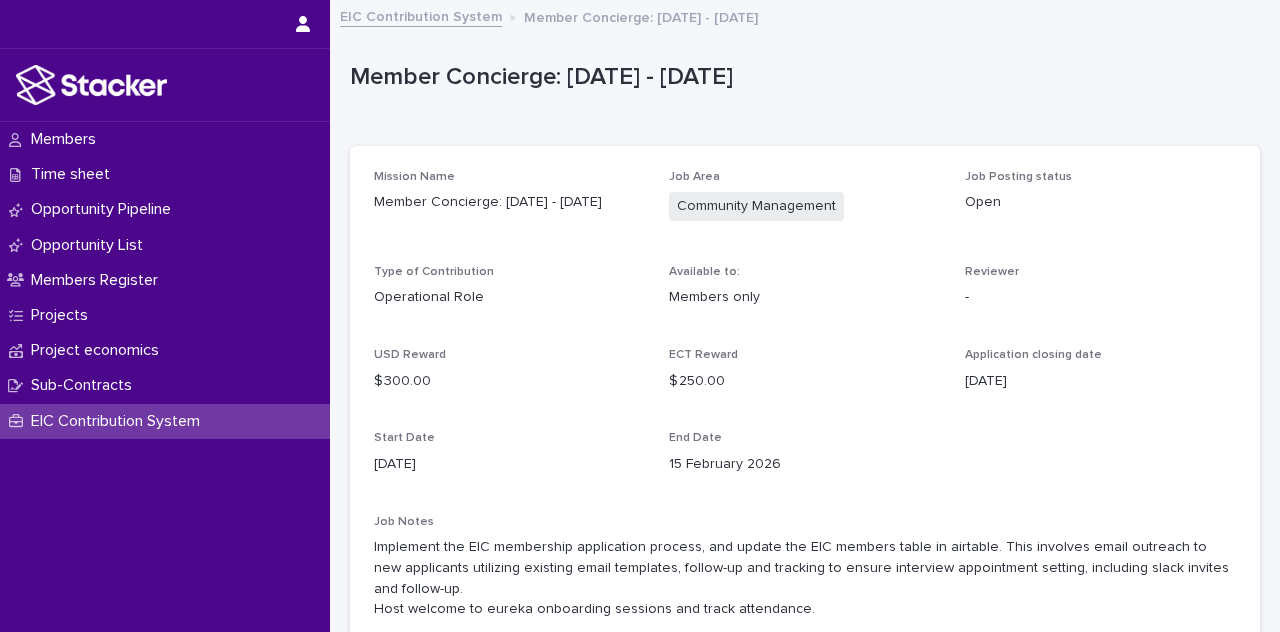 click on "Community Management" at bounding box center [756, 206] 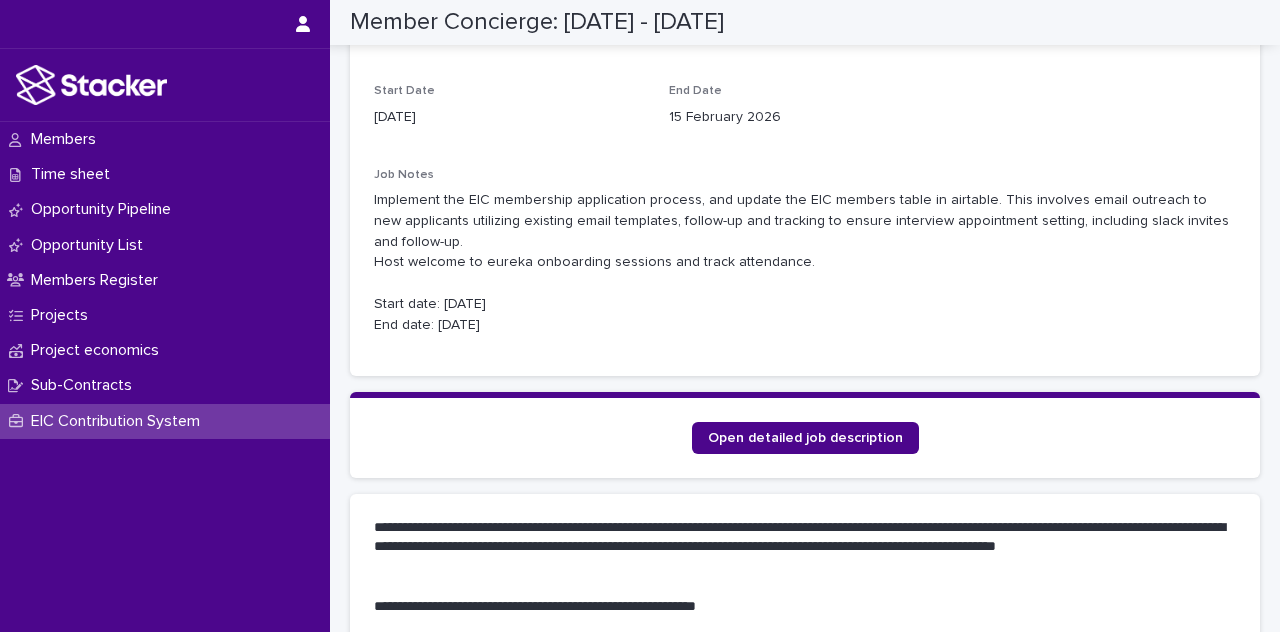 scroll, scrollTop: 349, scrollLeft: 0, axis: vertical 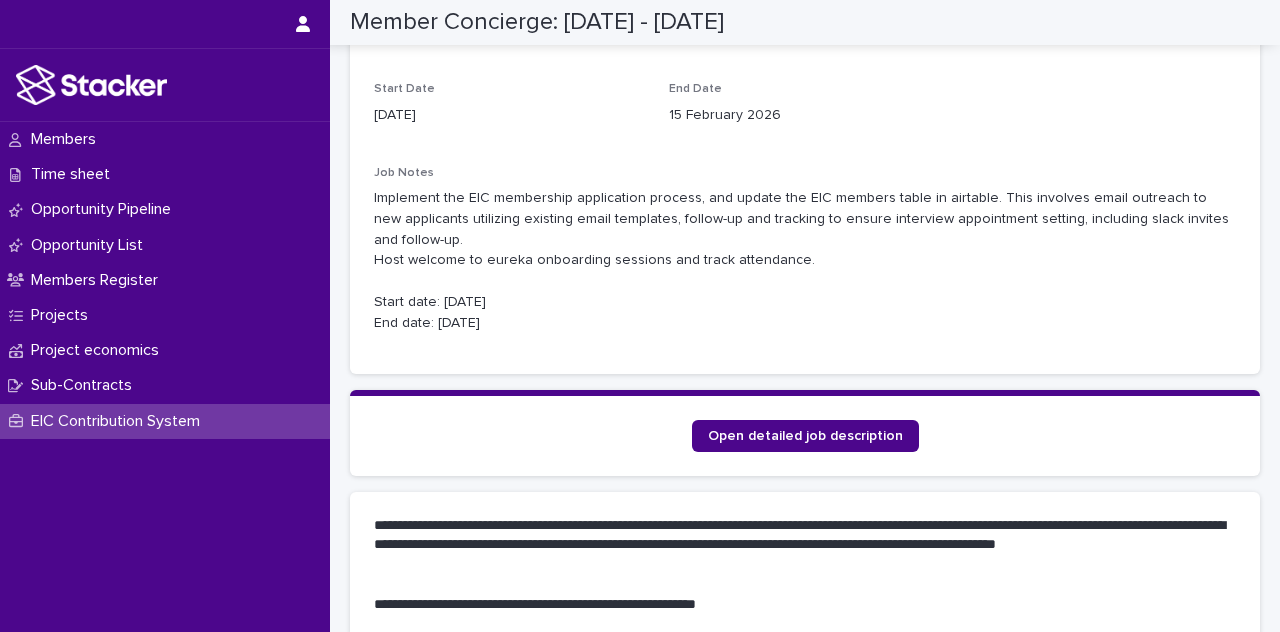 click on "Implement the EIC membership application process, and update the EIC members table in airtable. This involves email outreach to new applicants utilizing existing email templates, follow-up and tracking to ensure interview appointment setting, including slack invites and follow-up.
Host welcome to eureka onboarding sessions and track attendance.
Start date: [DATE]
End date: [DATE]" at bounding box center (805, 261) 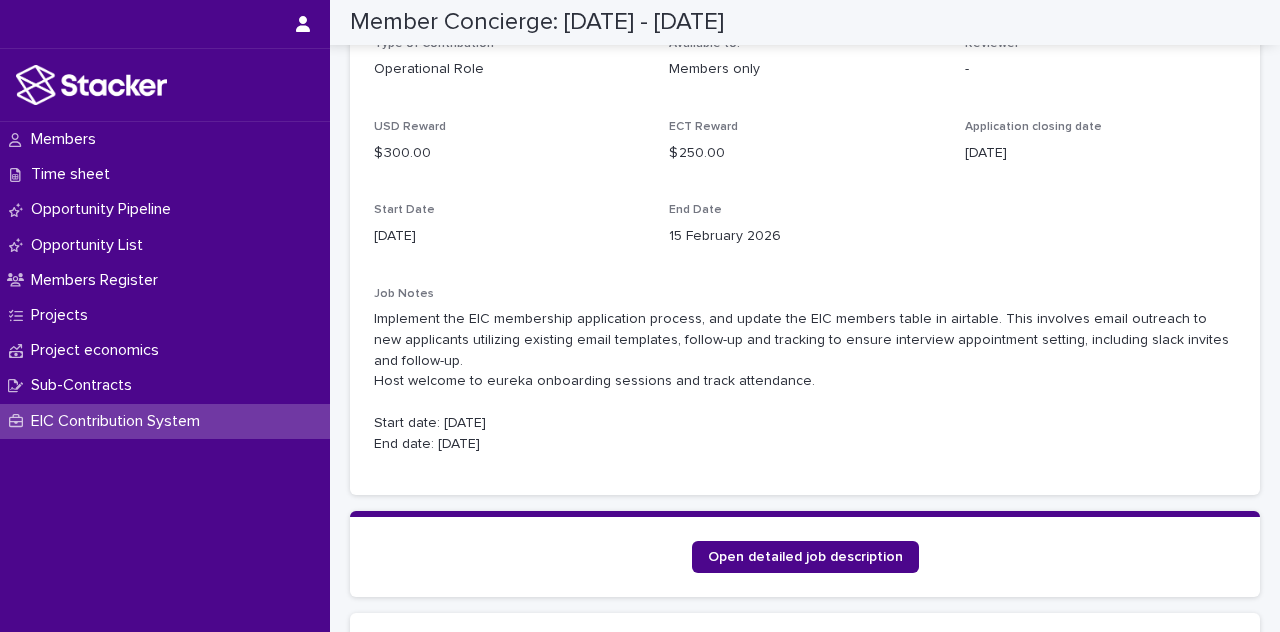 scroll, scrollTop: 0, scrollLeft: 0, axis: both 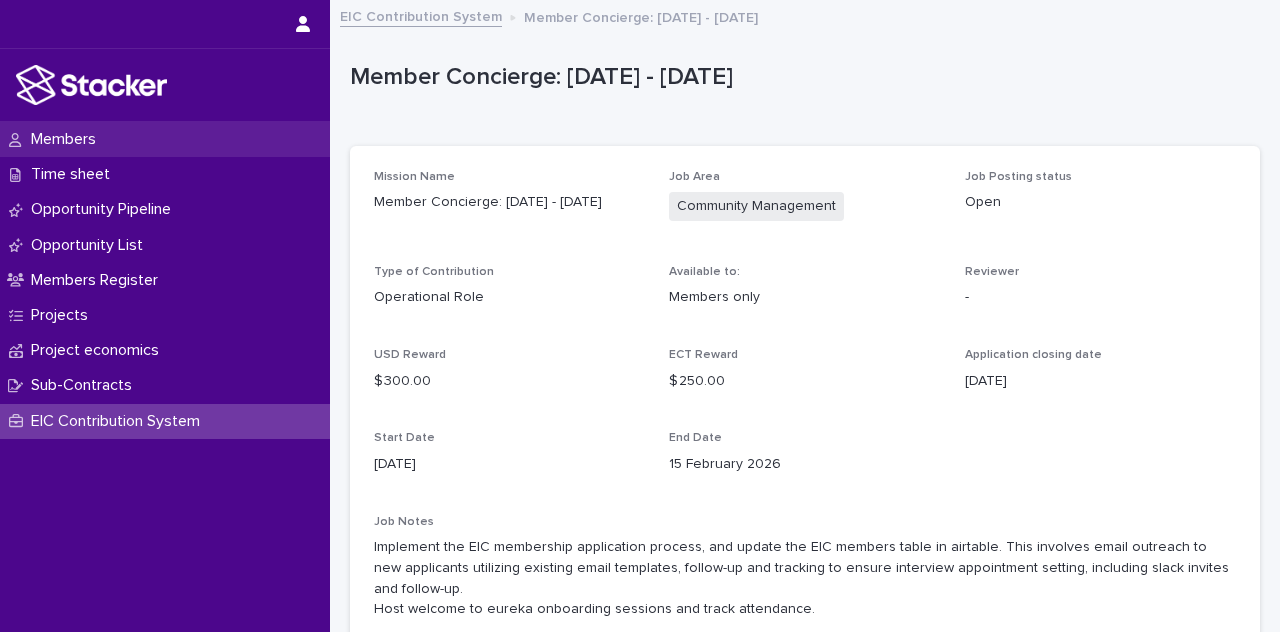 click on "Members" at bounding box center [165, 139] 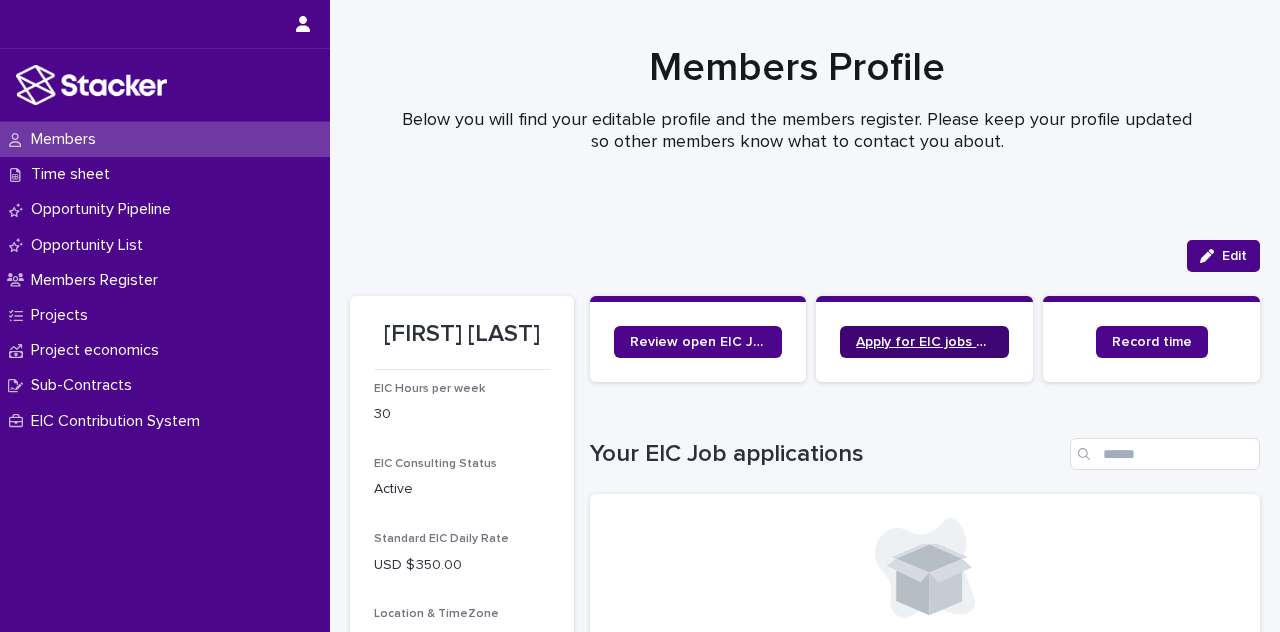 click on "Apply for EIC jobs here" at bounding box center [924, 342] 